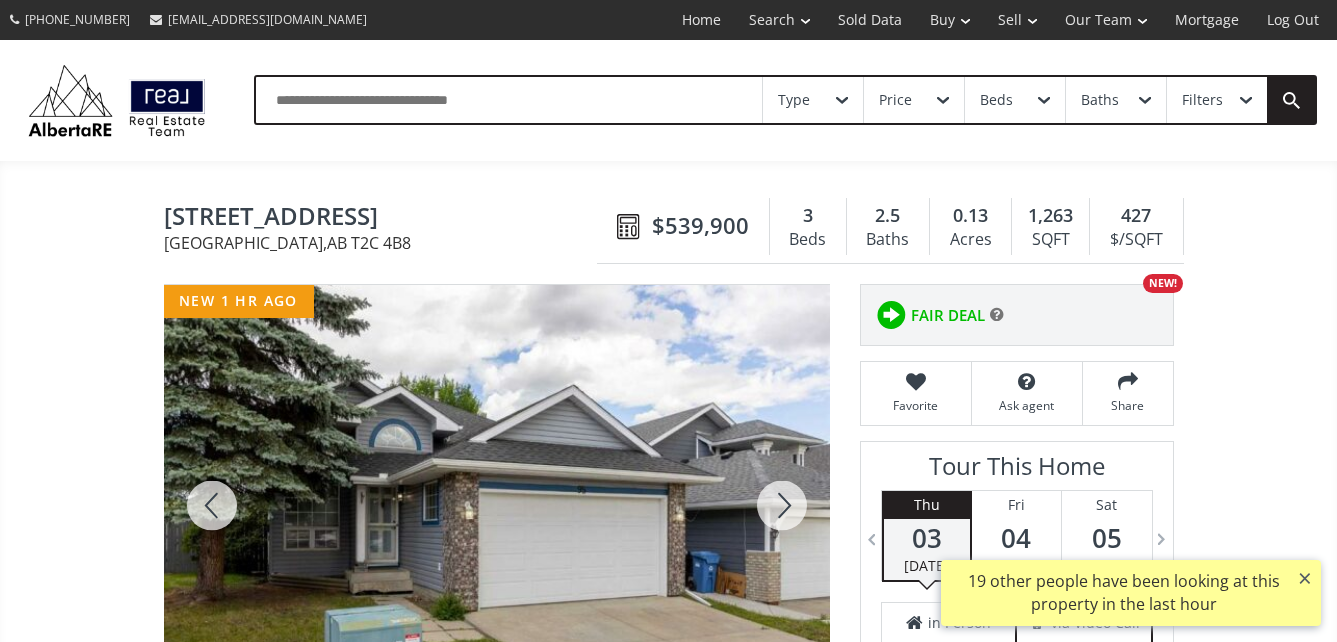 scroll, scrollTop: 184, scrollLeft: 0, axis: vertical 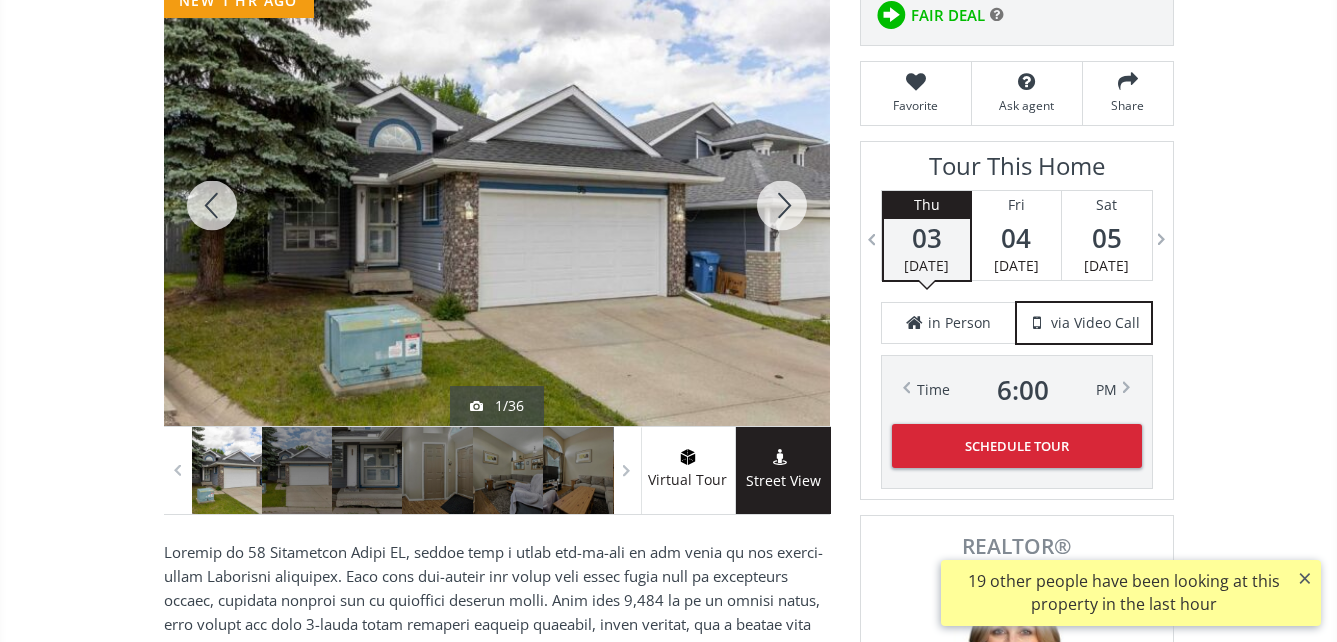 click at bounding box center (497, 205) 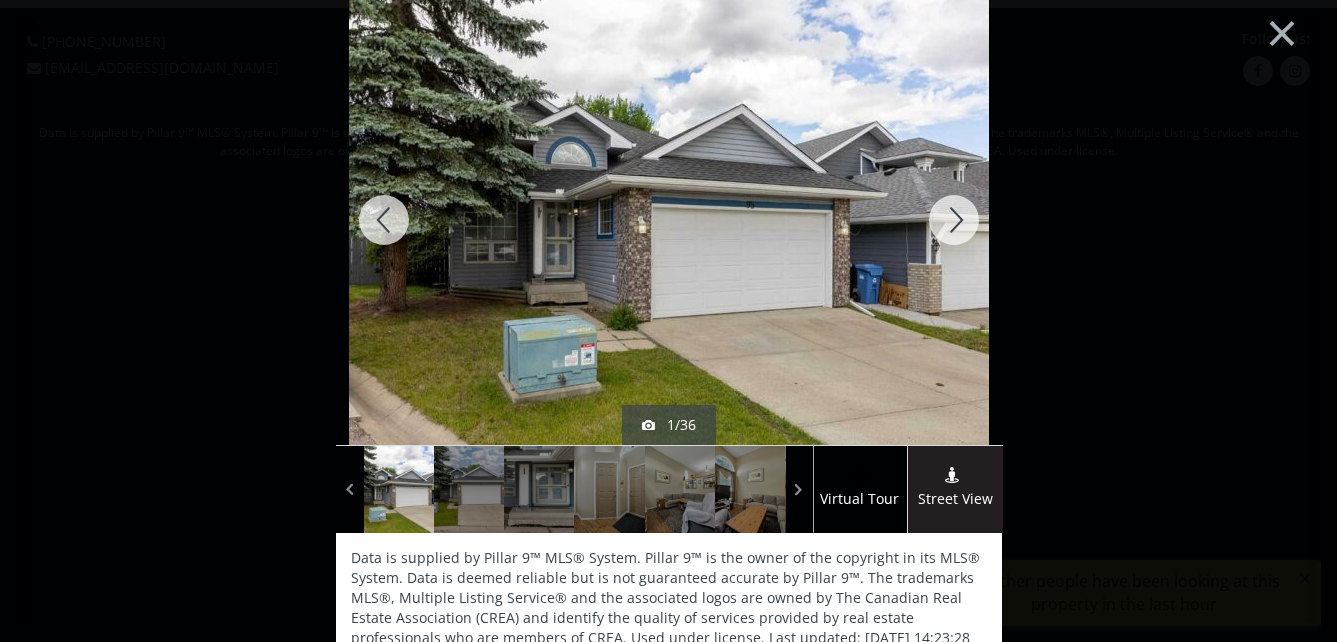 scroll, scrollTop: 0, scrollLeft: 0, axis: both 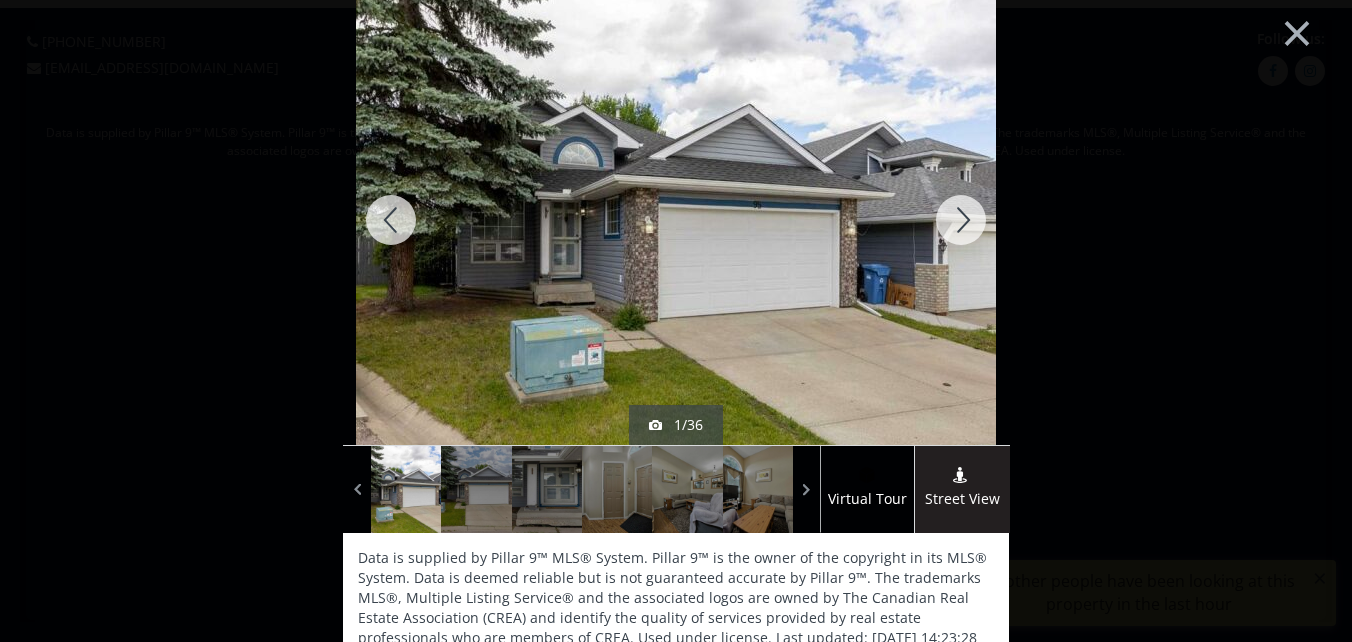 click at bounding box center (961, 220) 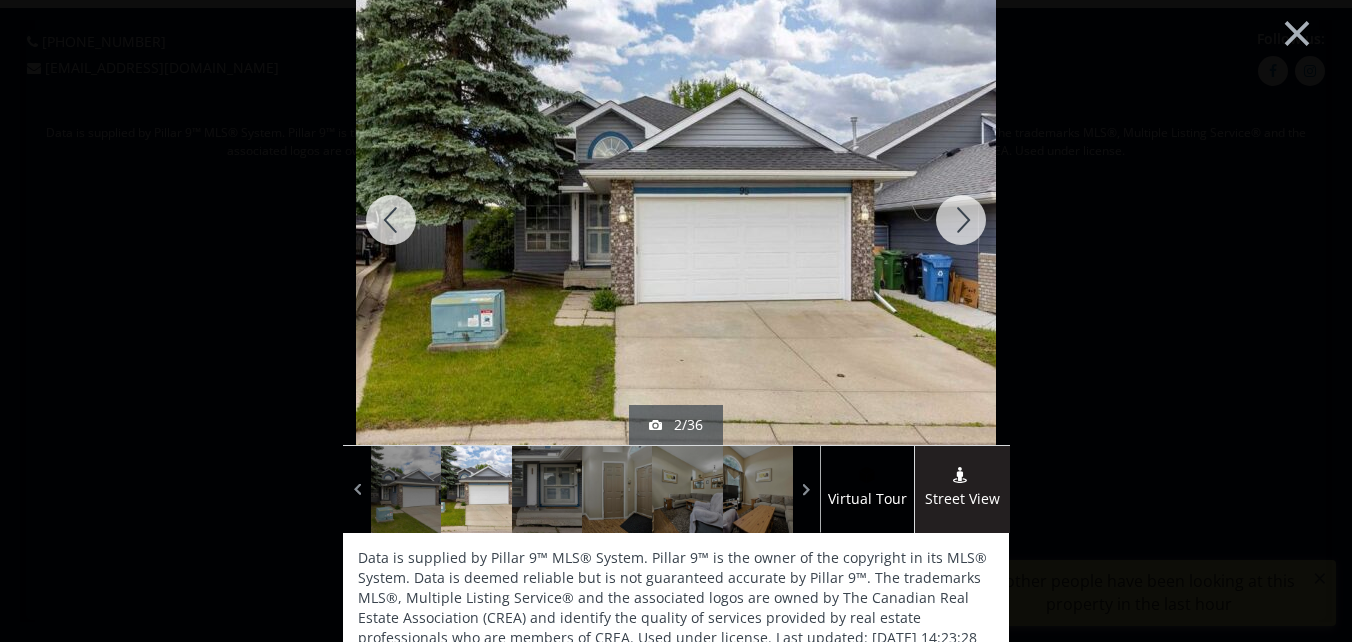 click at bounding box center [961, 220] 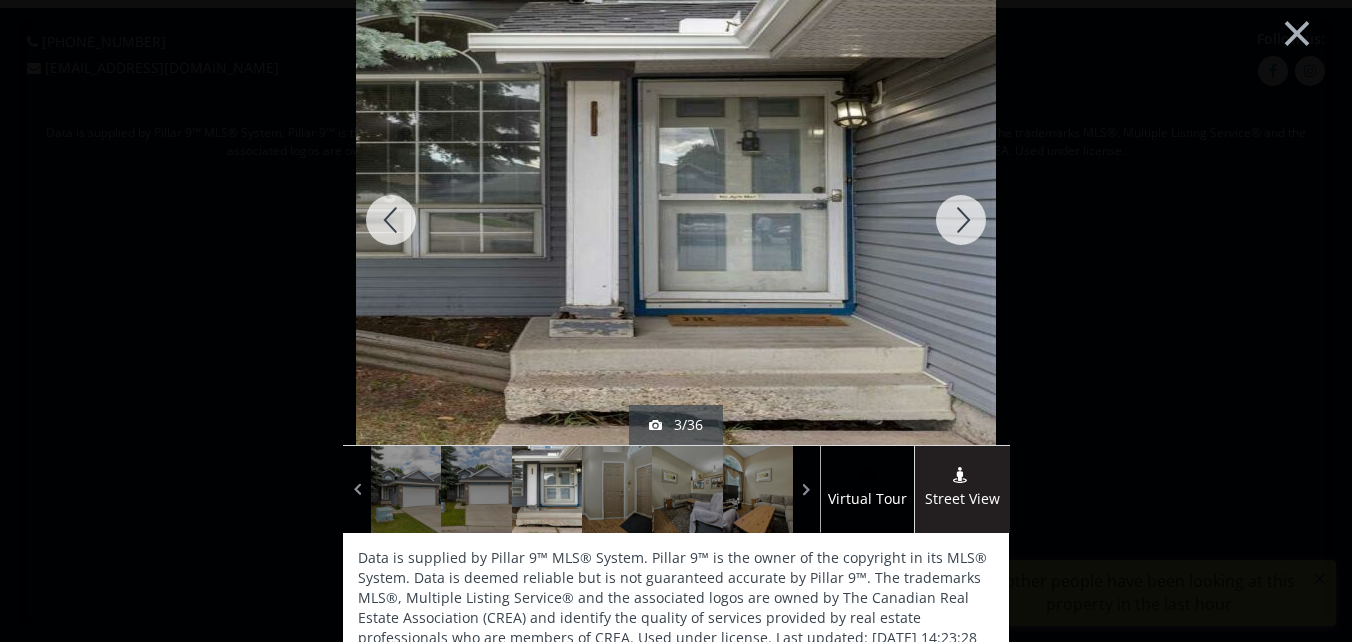 click at bounding box center [961, 220] 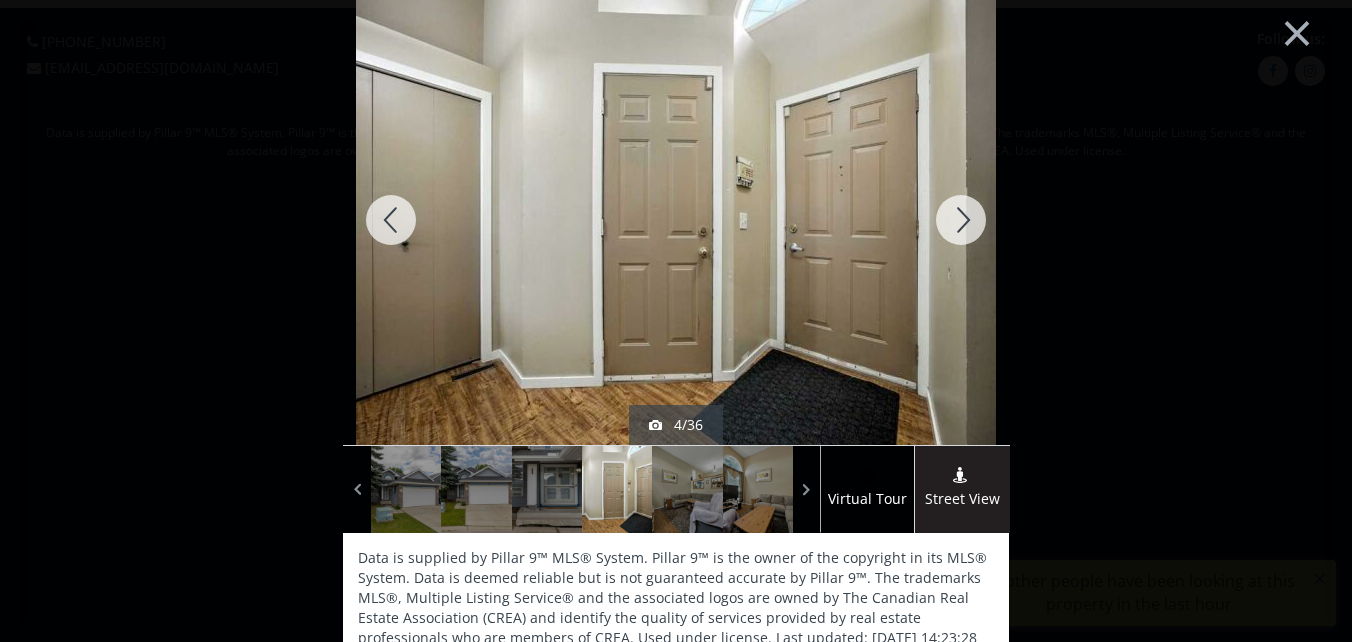 click at bounding box center (961, 220) 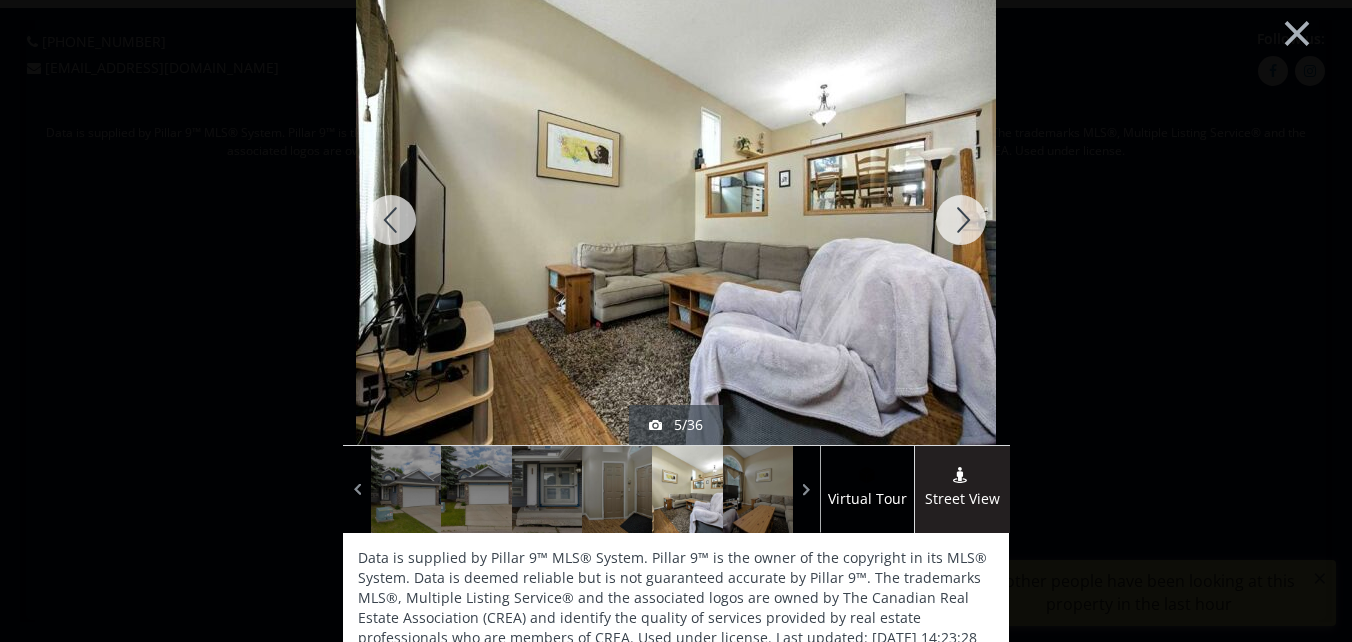 click at bounding box center [961, 220] 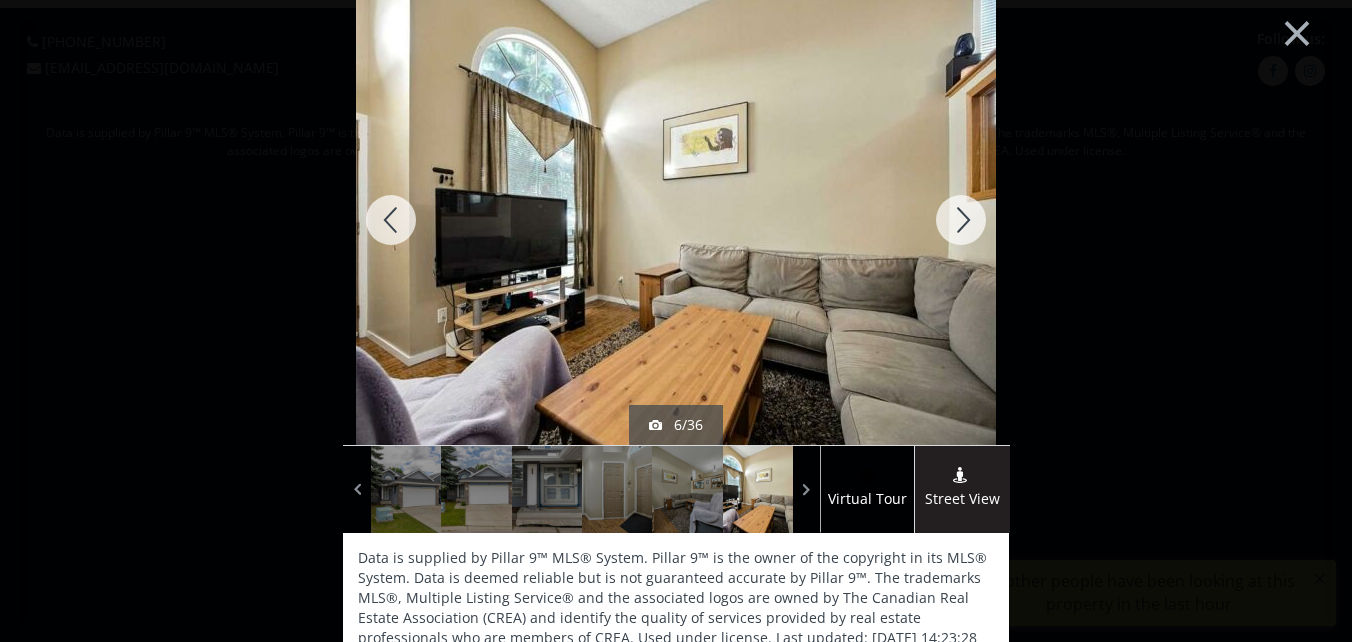click at bounding box center (961, 220) 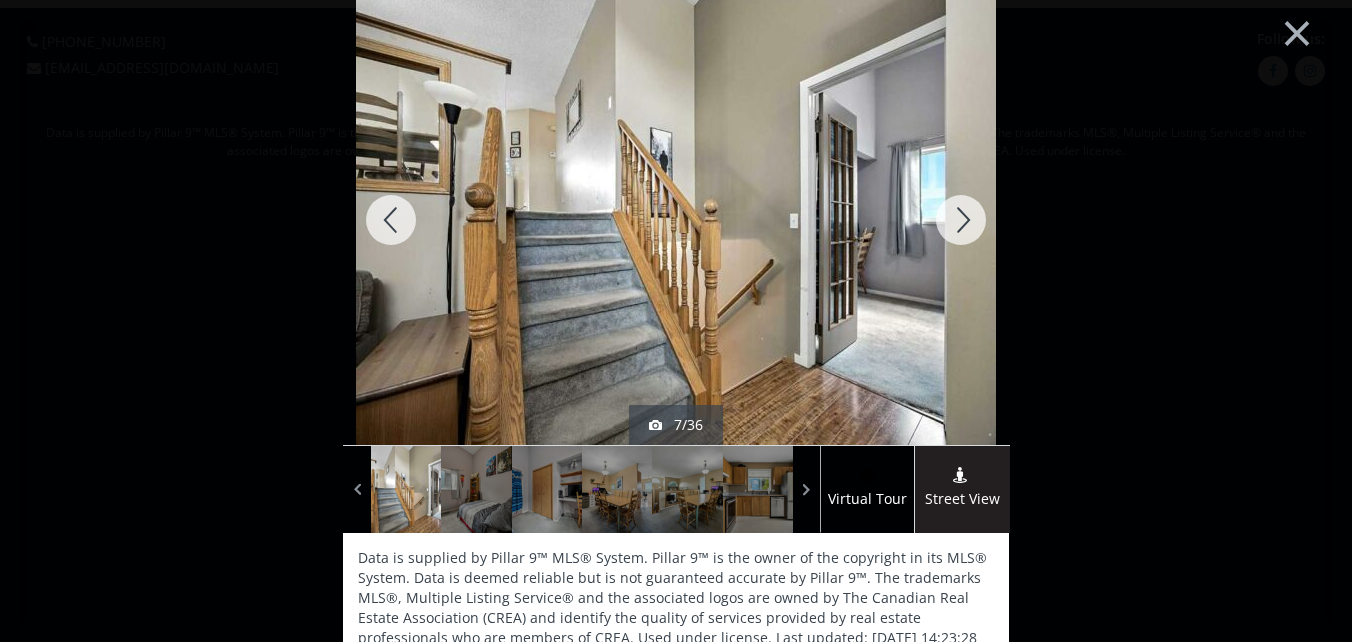 click at bounding box center [961, 220] 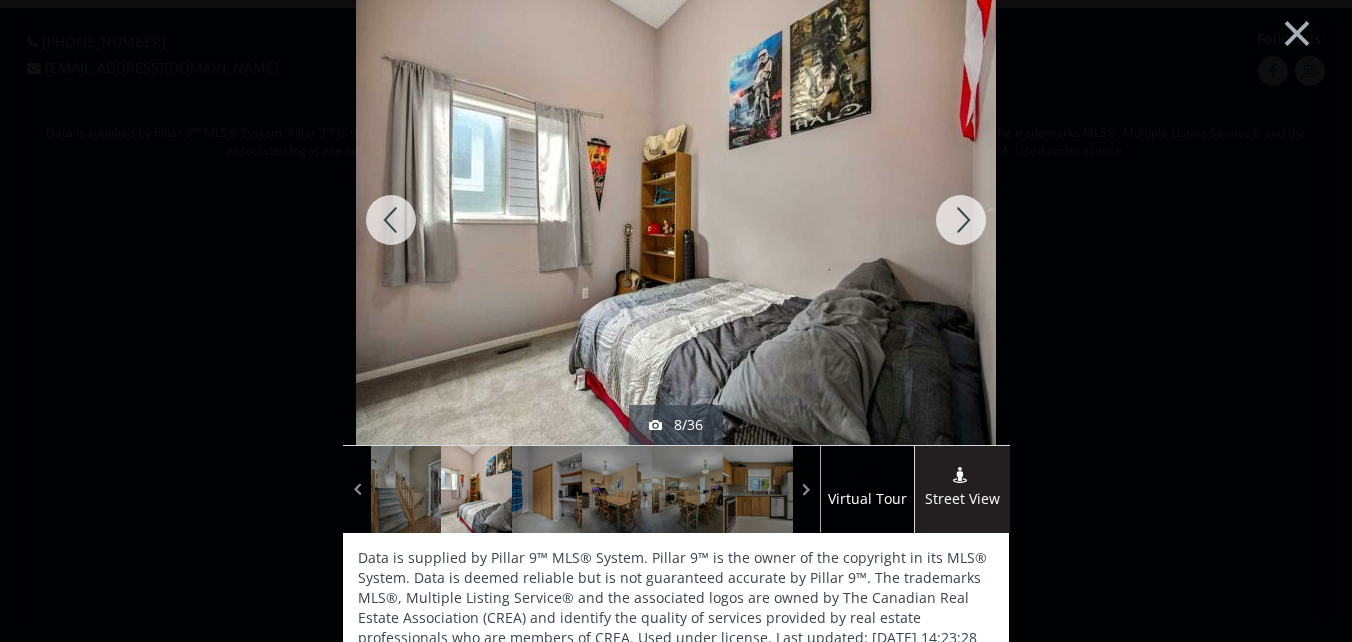 click at bounding box center (961, 220) 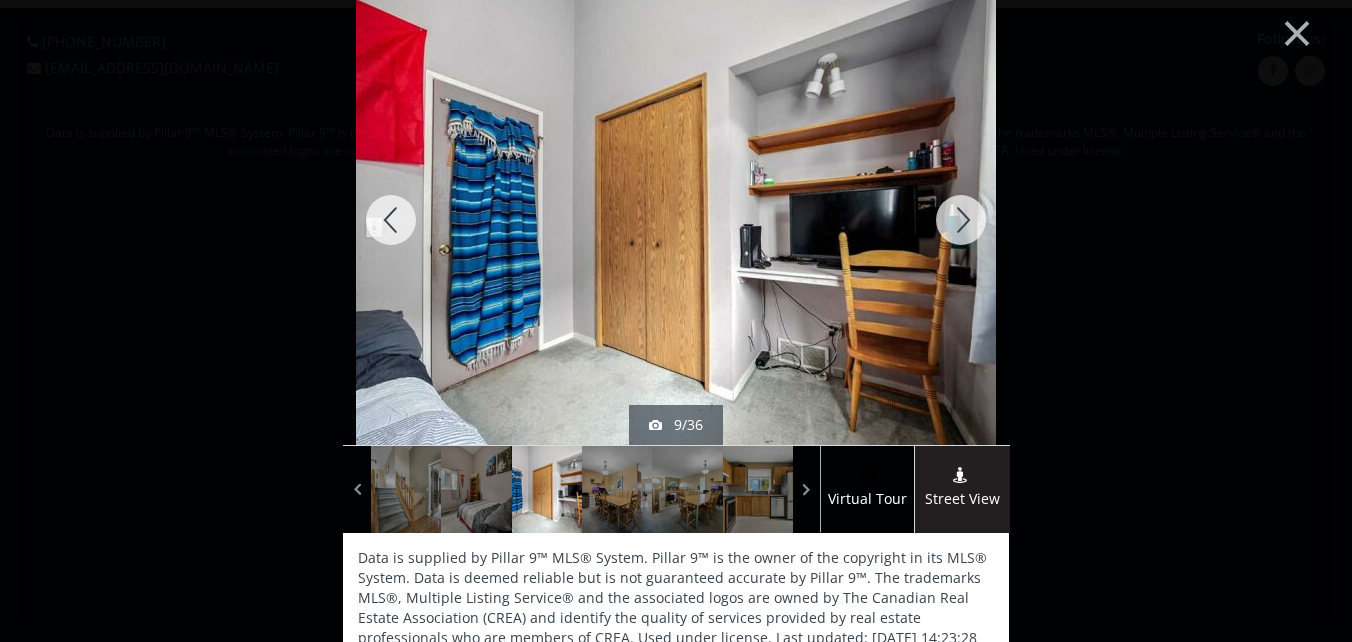 click at bounding box center (961, 220) 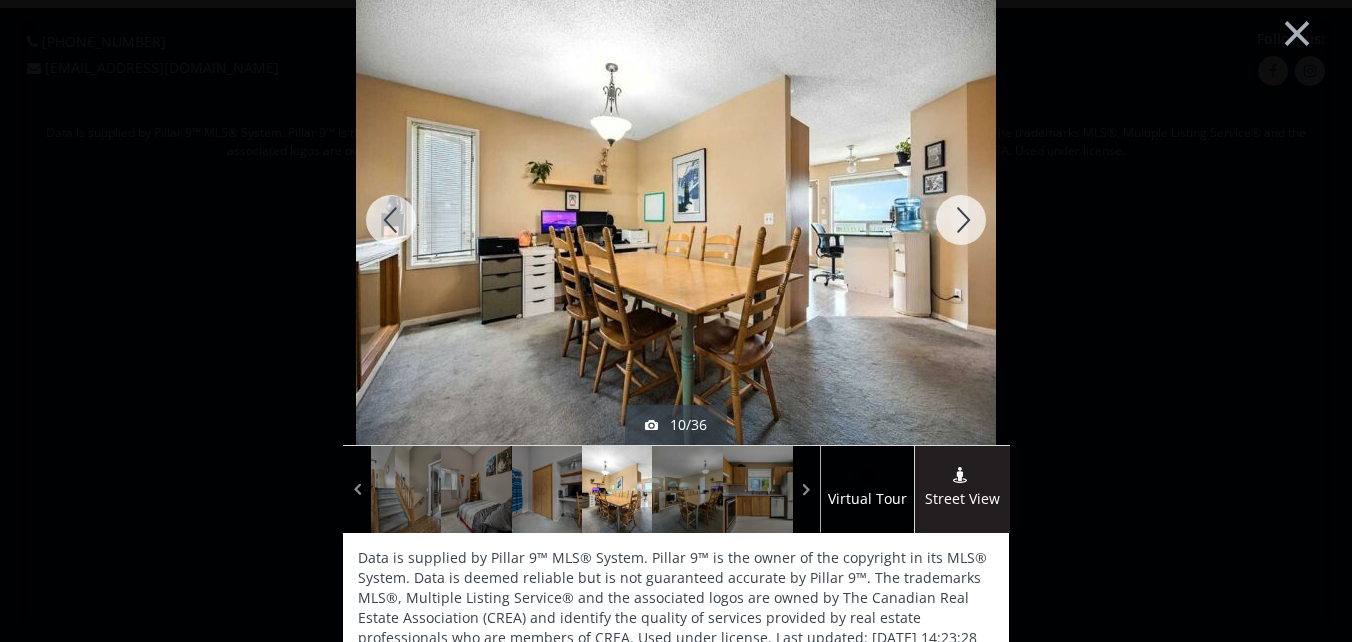 click at bounding box center [961, 220] 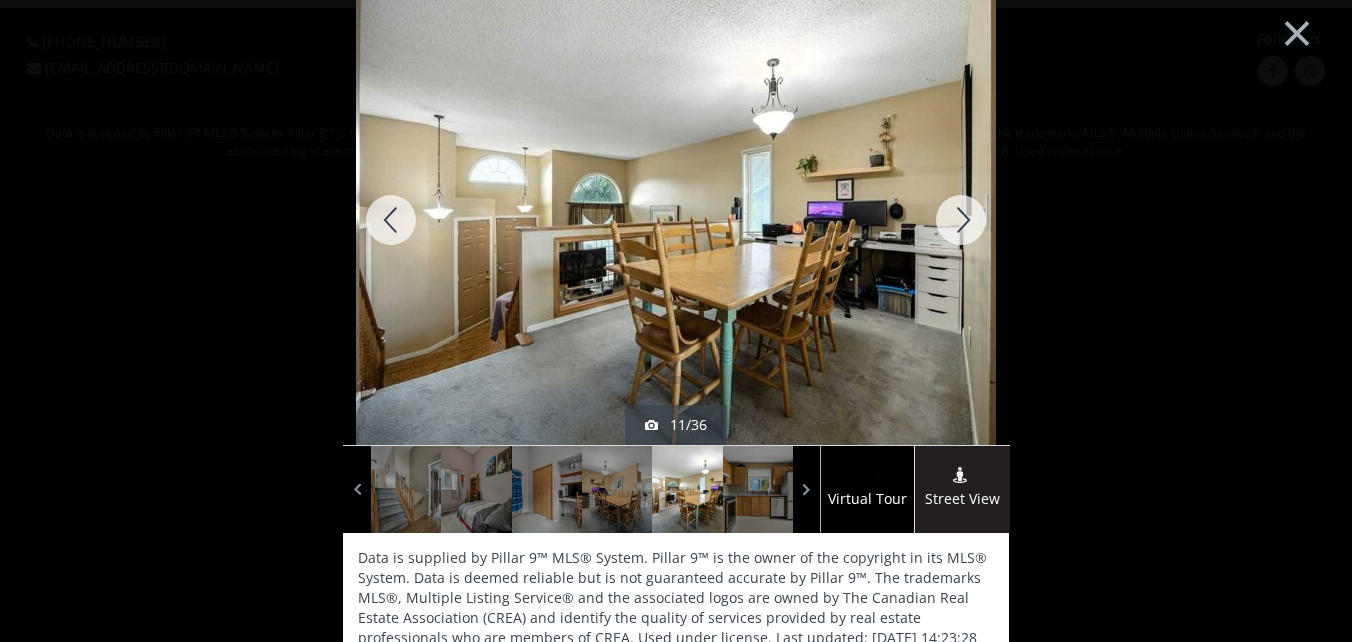 click at bounding box center [961, 220] 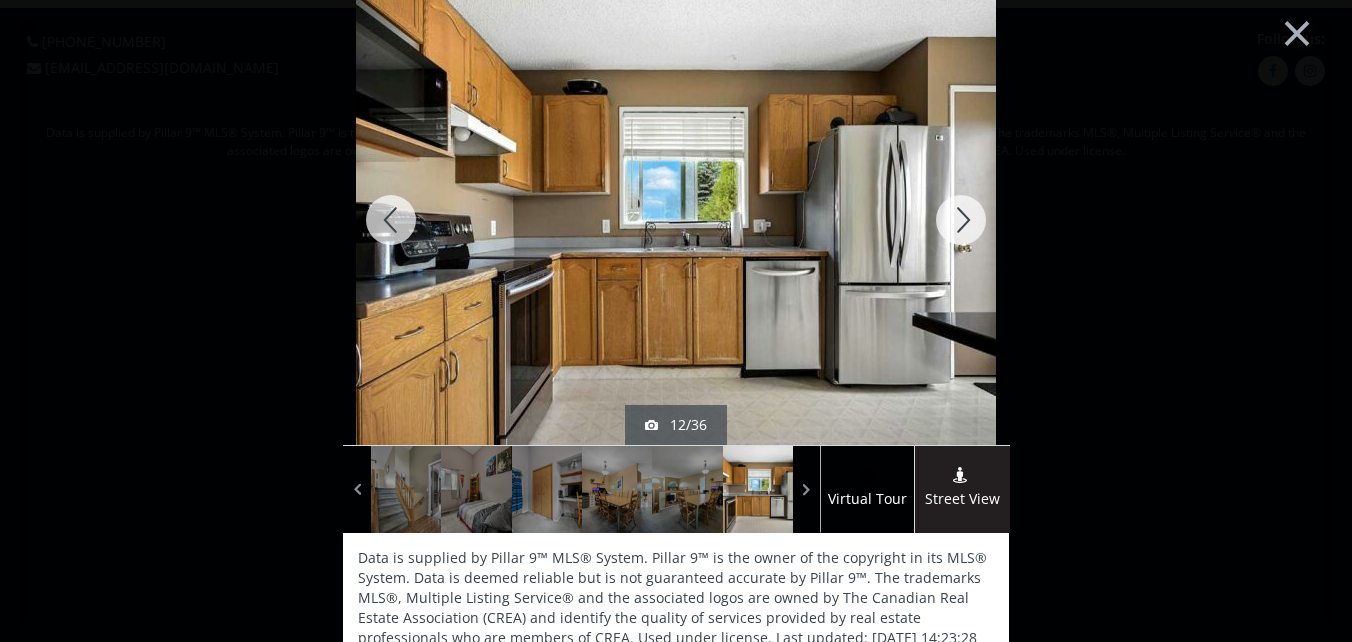 click at bounding box center (961, 220) 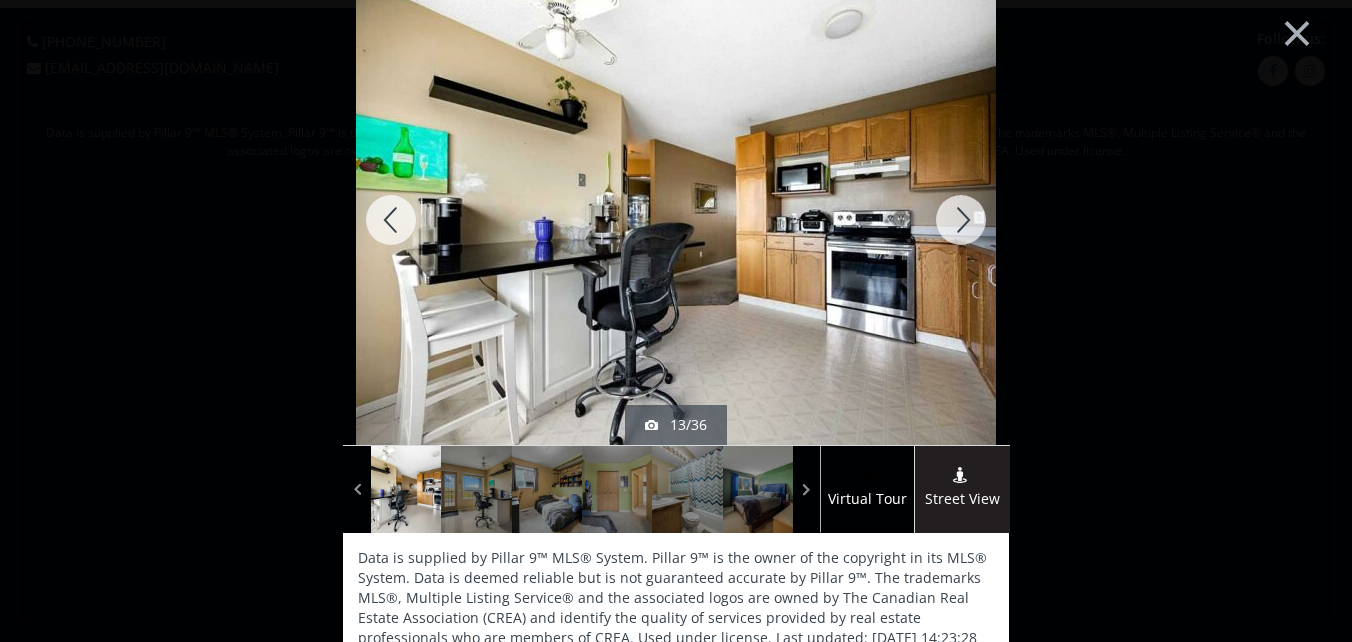 click at bounding box center [961, 220] 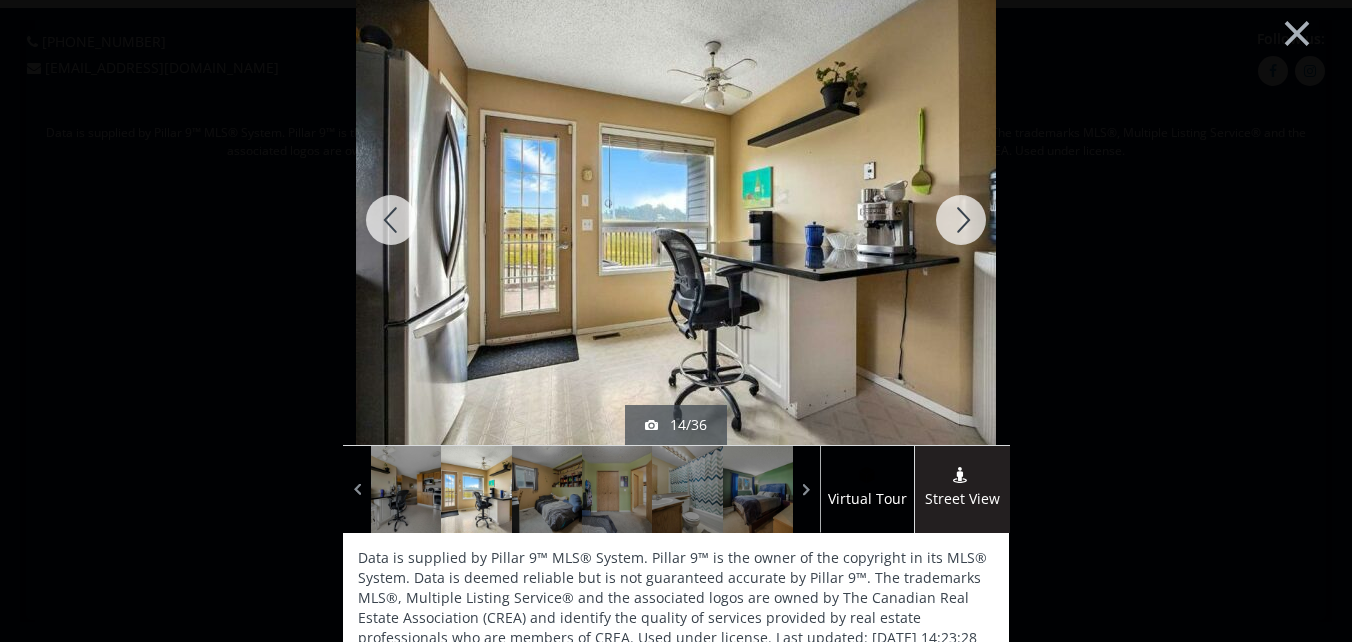 click at bounding box center [961, 220] 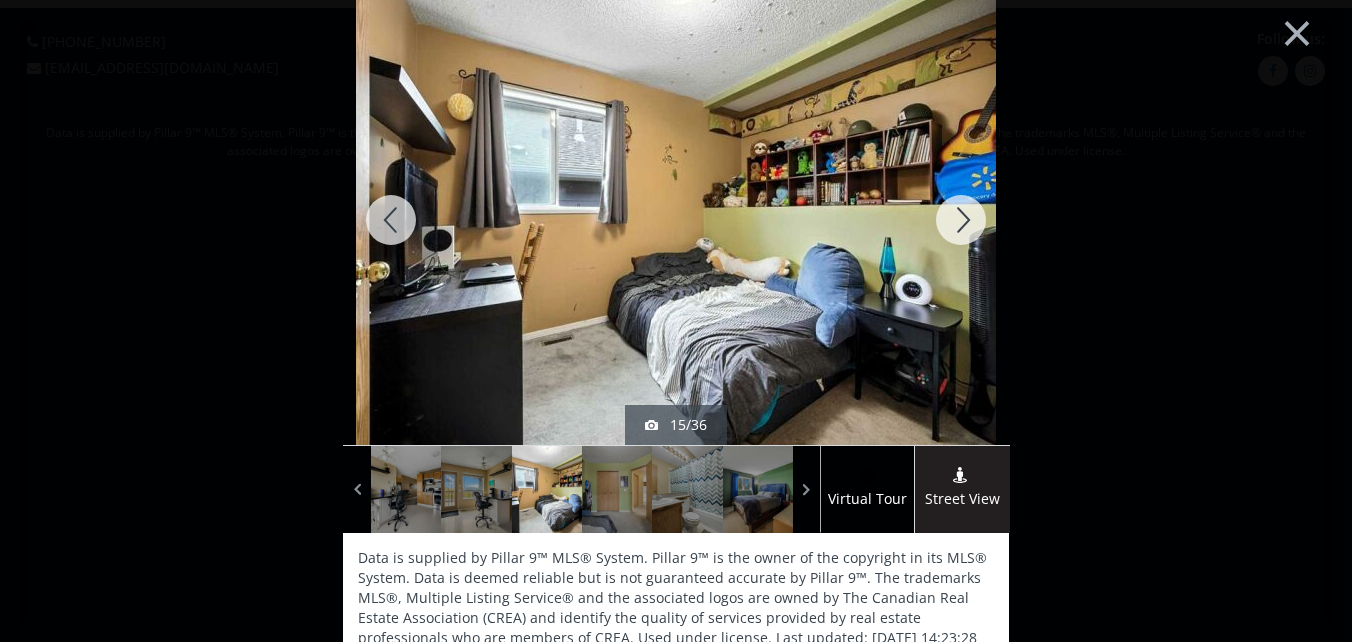 click at bounding box center [961, 220] 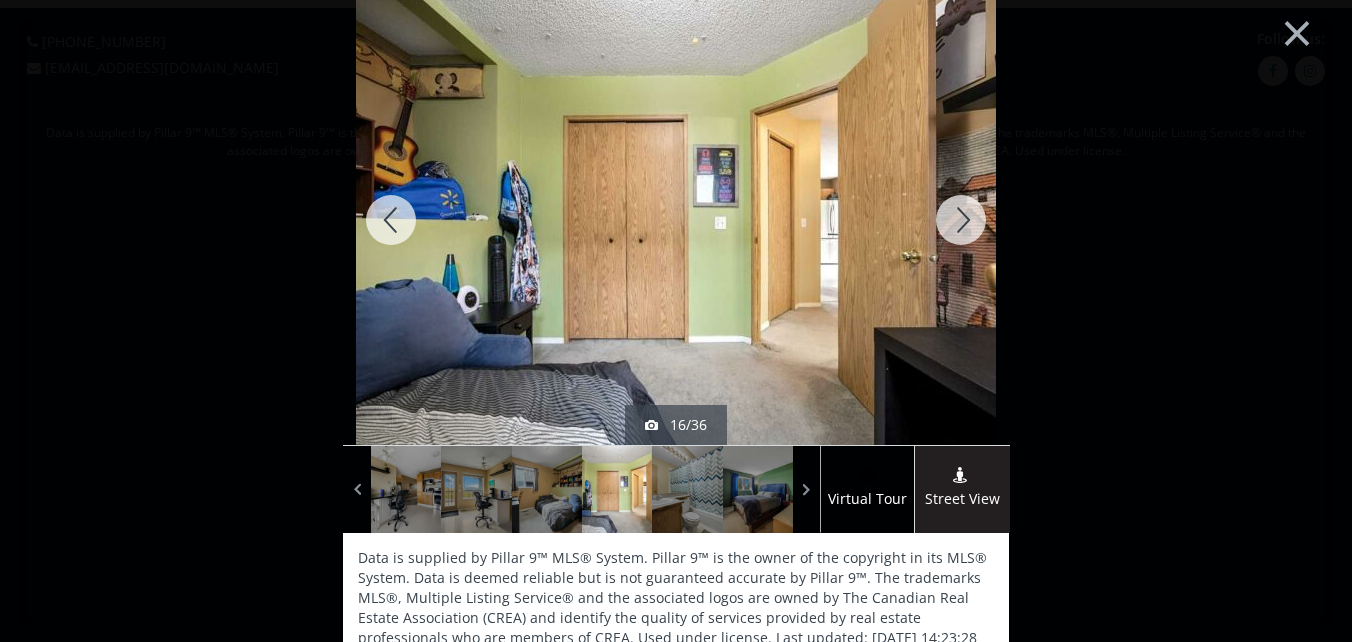 click at bounding box center (961, 220) 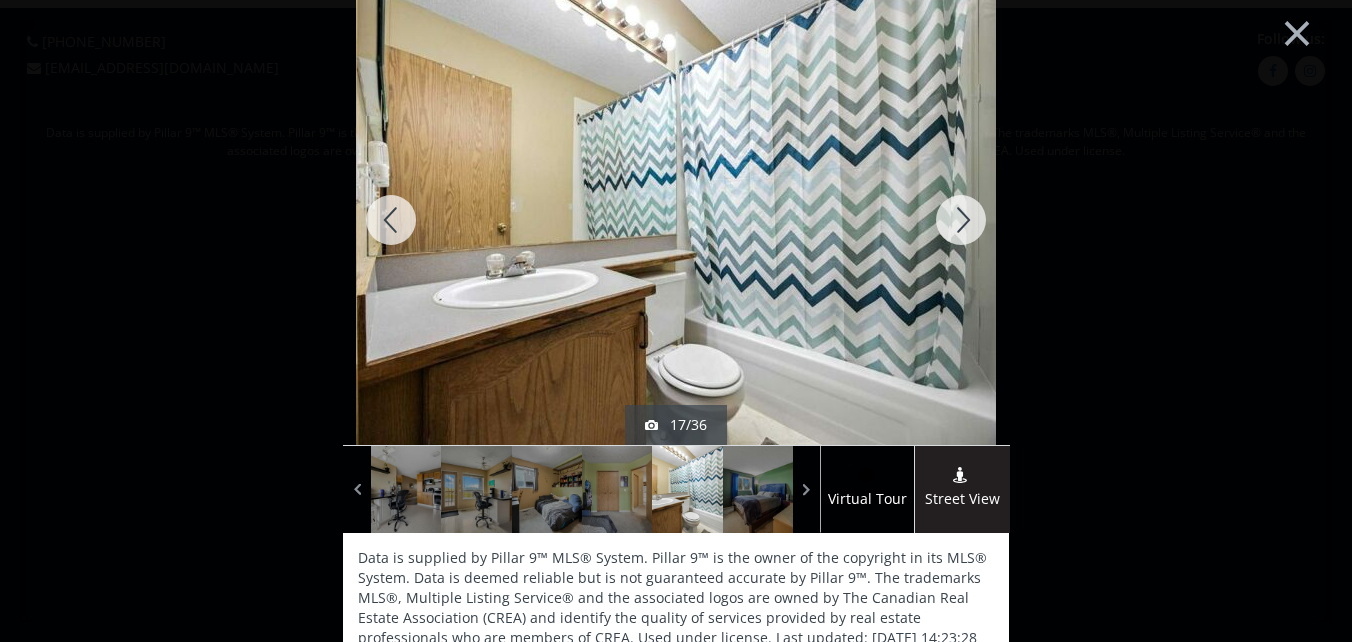 click at bounding box center [961, 220] 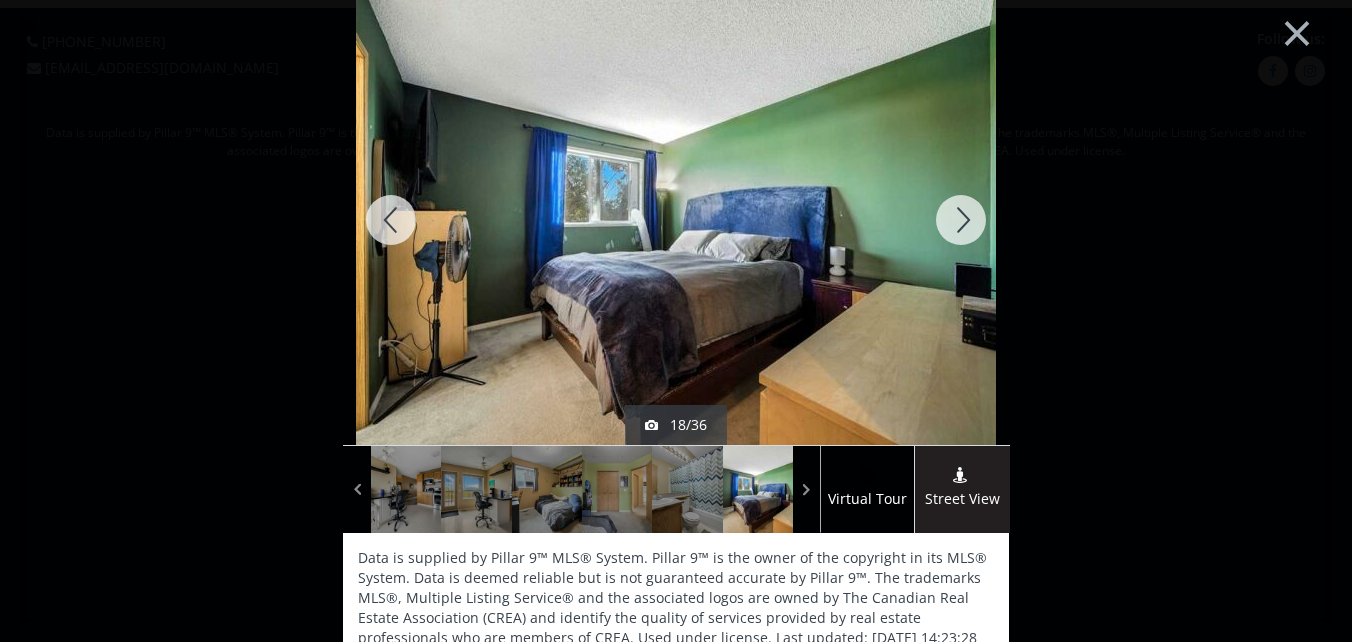 click at bounding box center [961, 220] 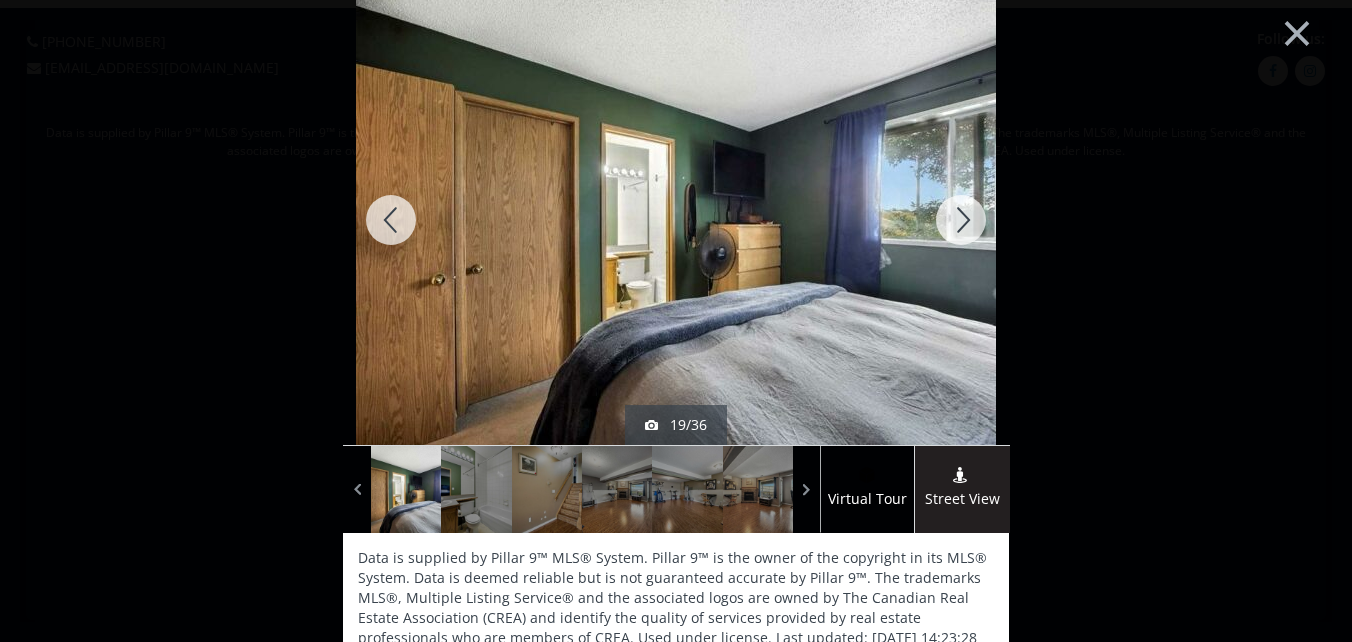 click at bounding box center [961, 220] 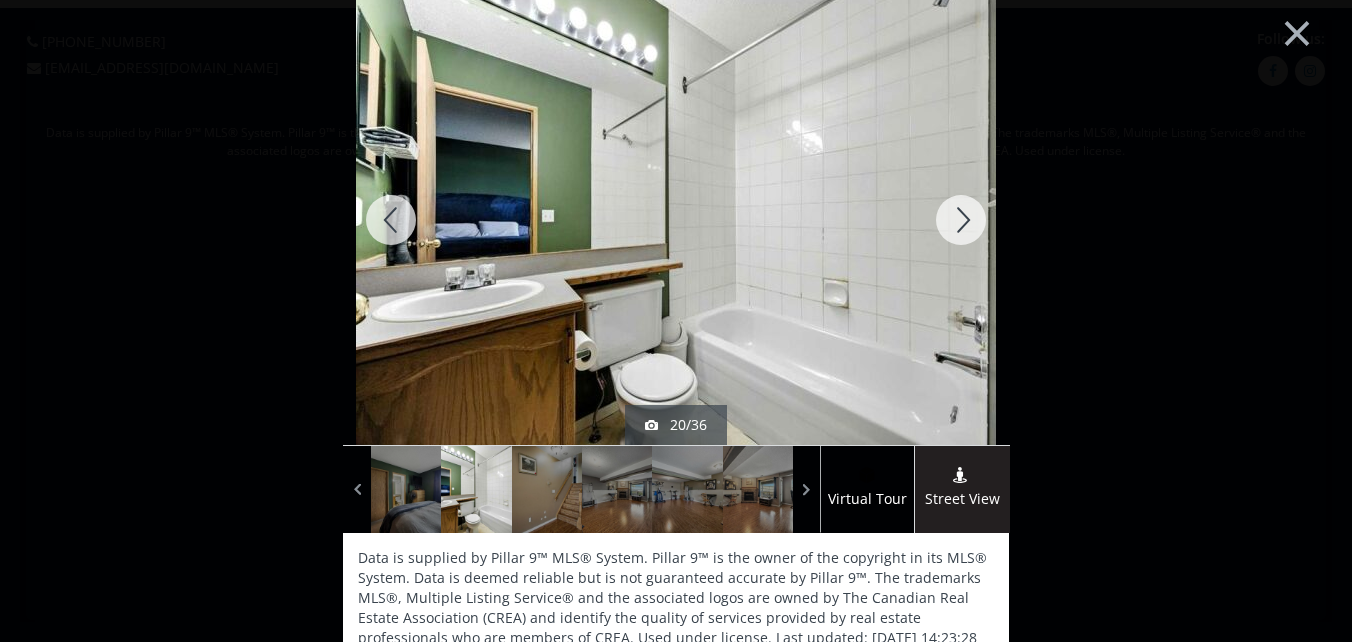 click at bounding box center [961, 220] 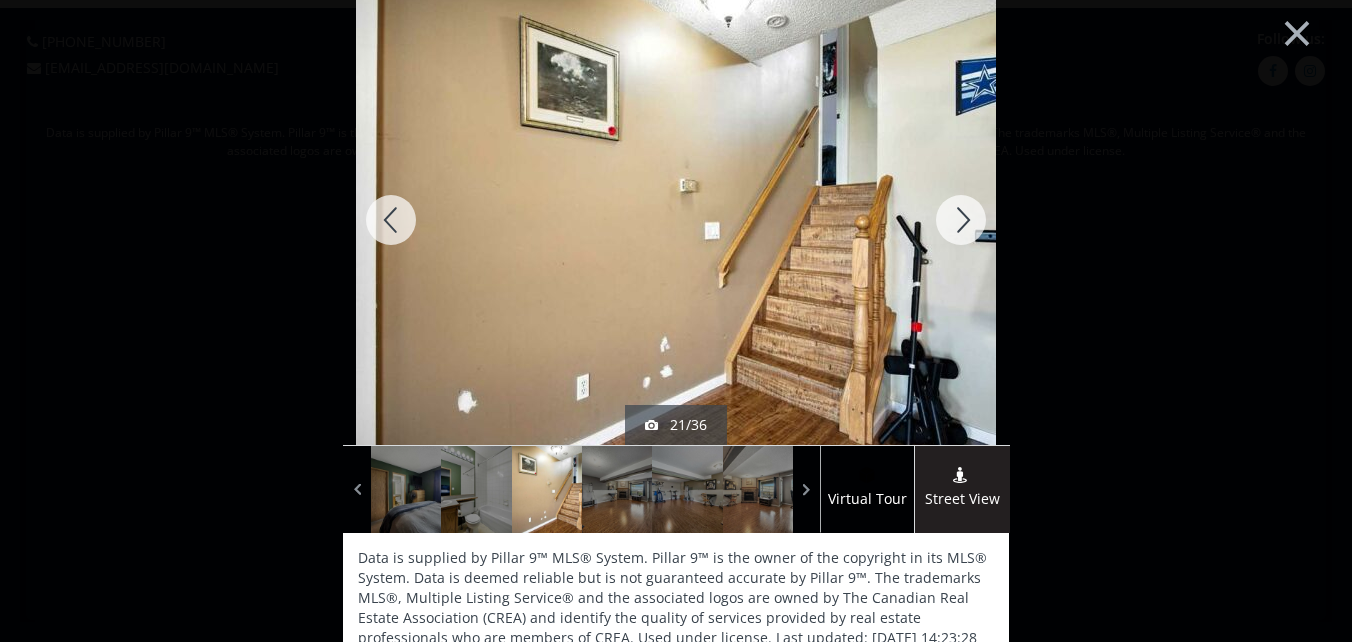 click at bounding box center (961, 220) 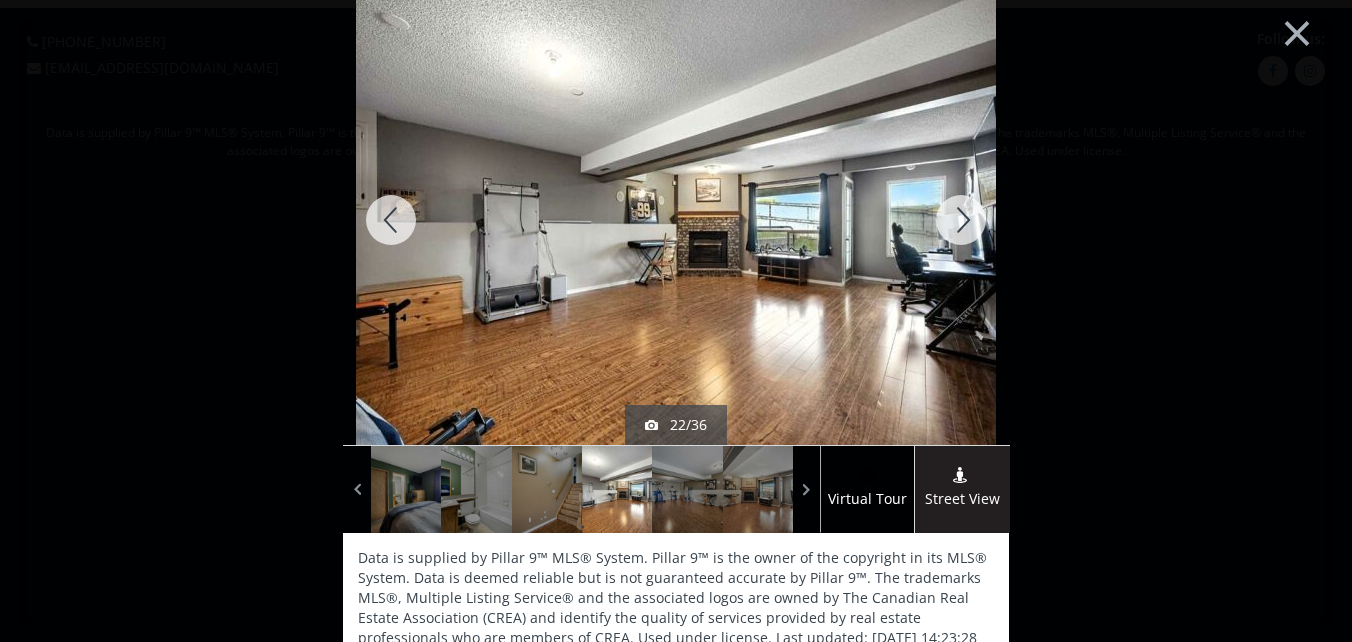 click at bounding box center [961, 220] 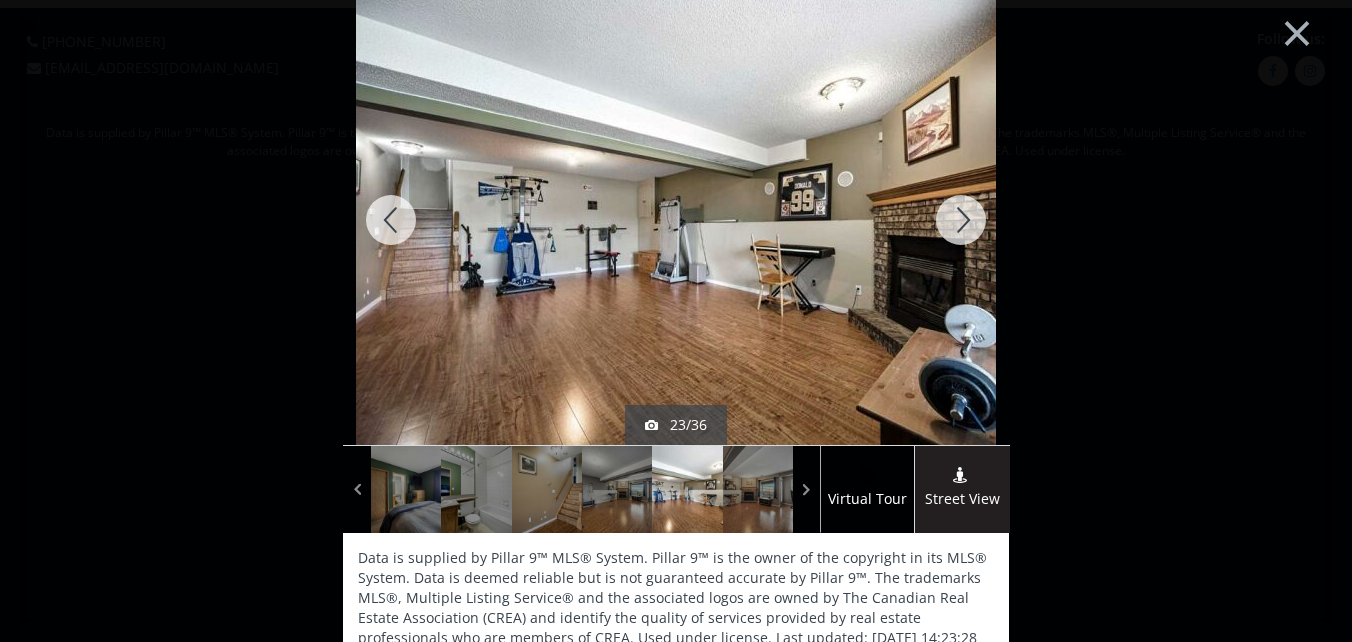 click at bounding box center [961, 220] 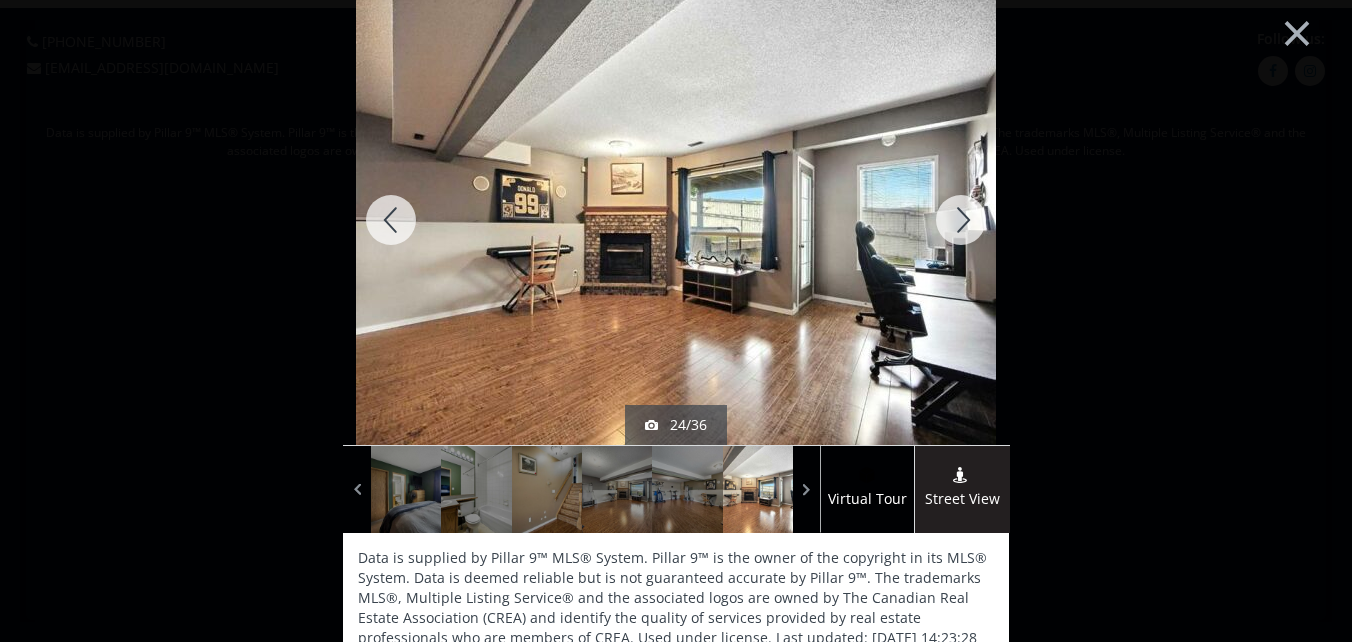 click at bounding box center [961, 220] 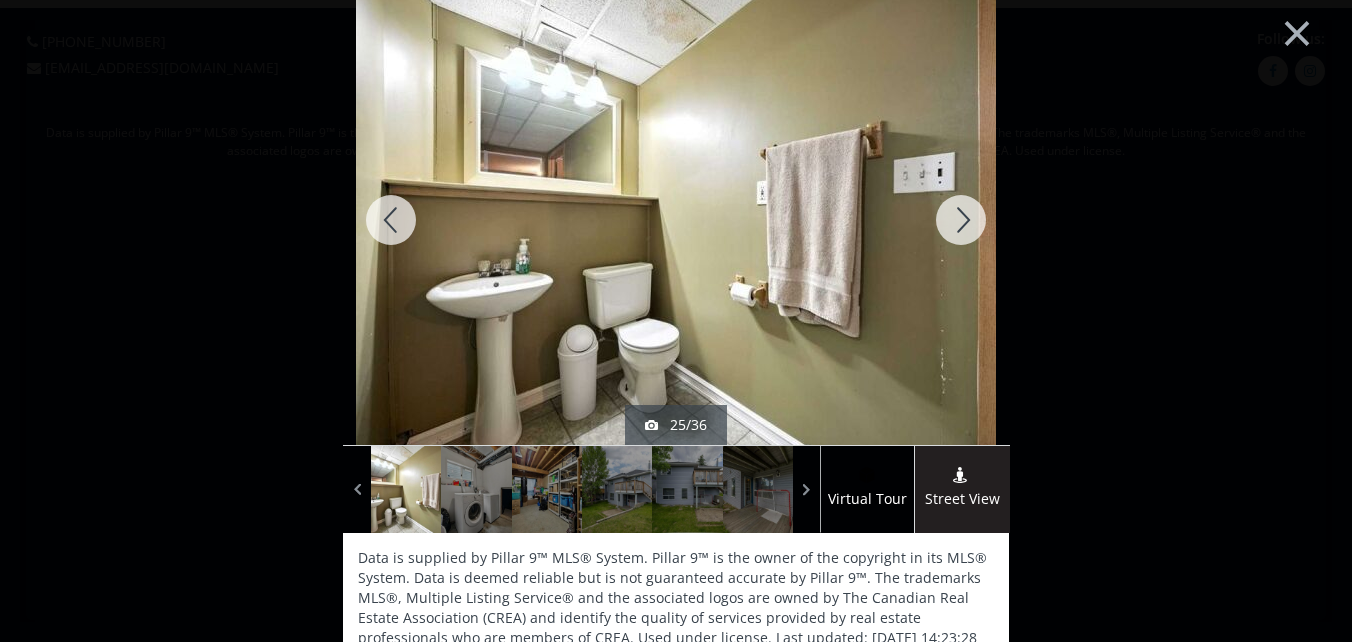 click at bounding box center (961, 220) 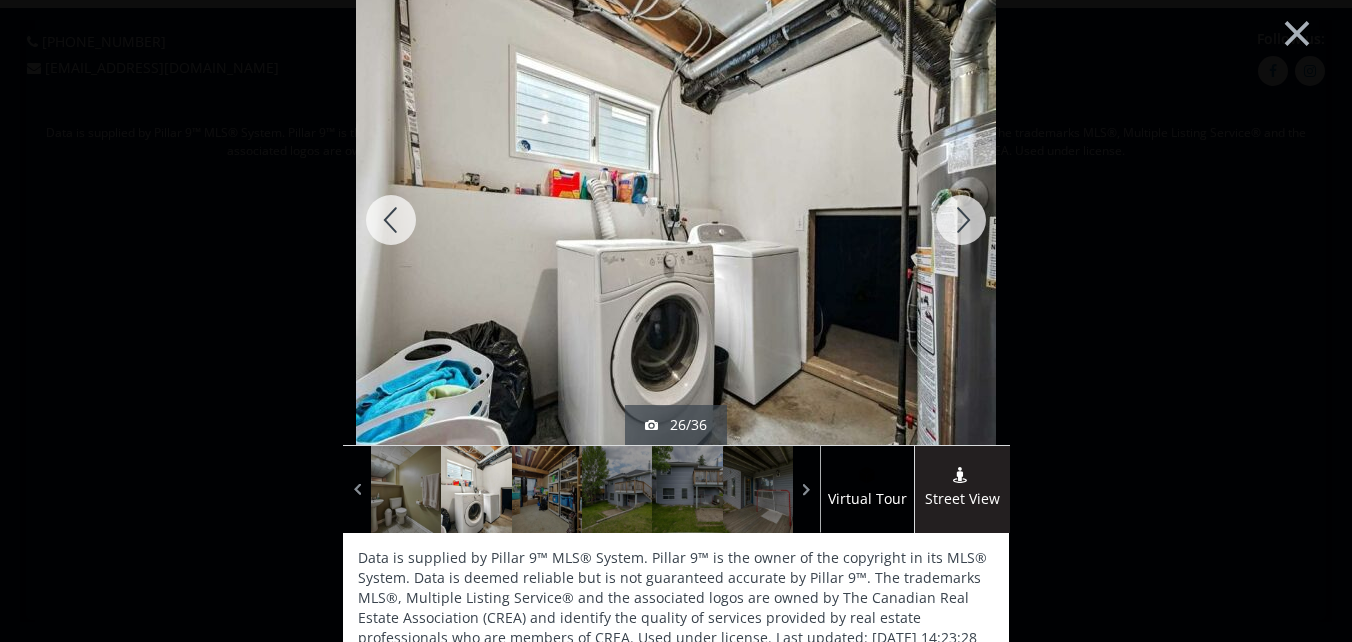 click at bounding box center (961, 220) 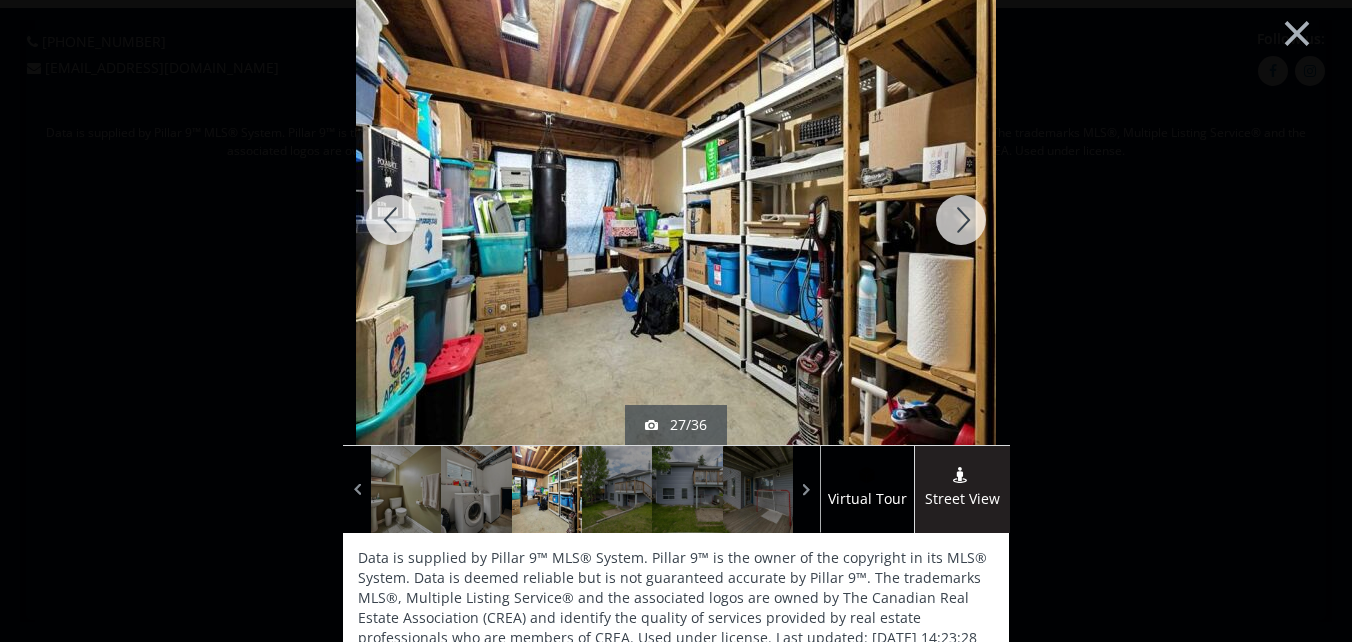 click at bounding box center (961, 220) 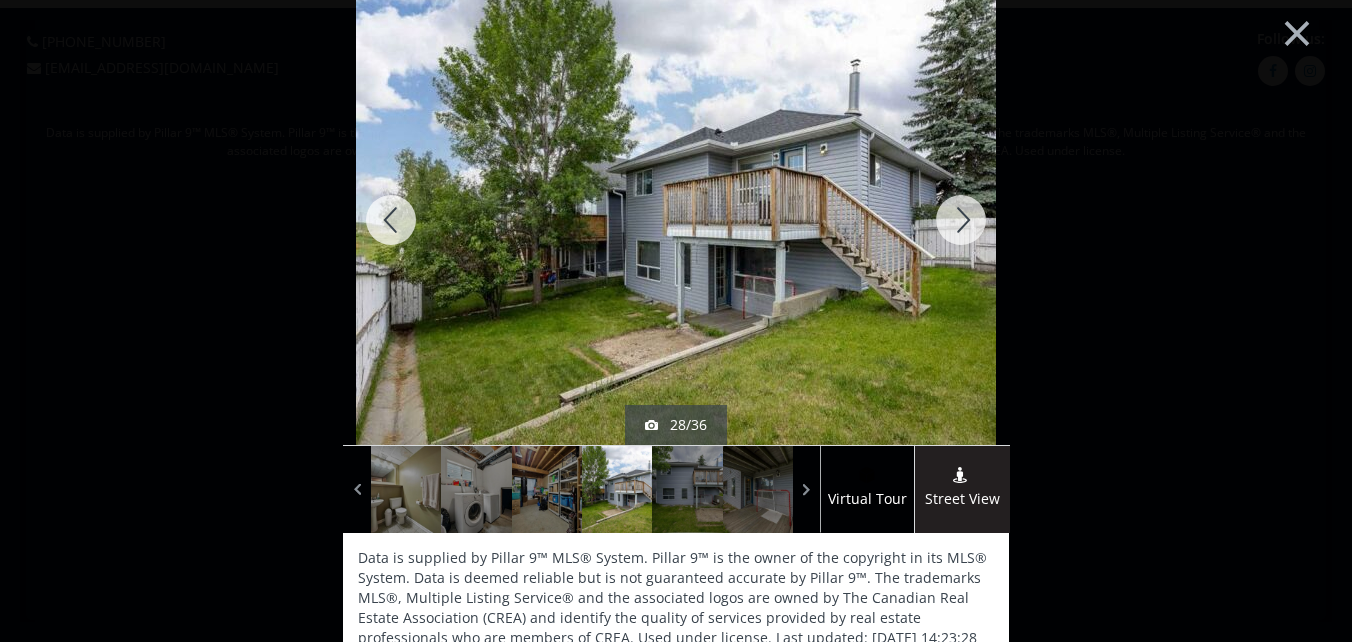 click at bounding box center [961, 220] 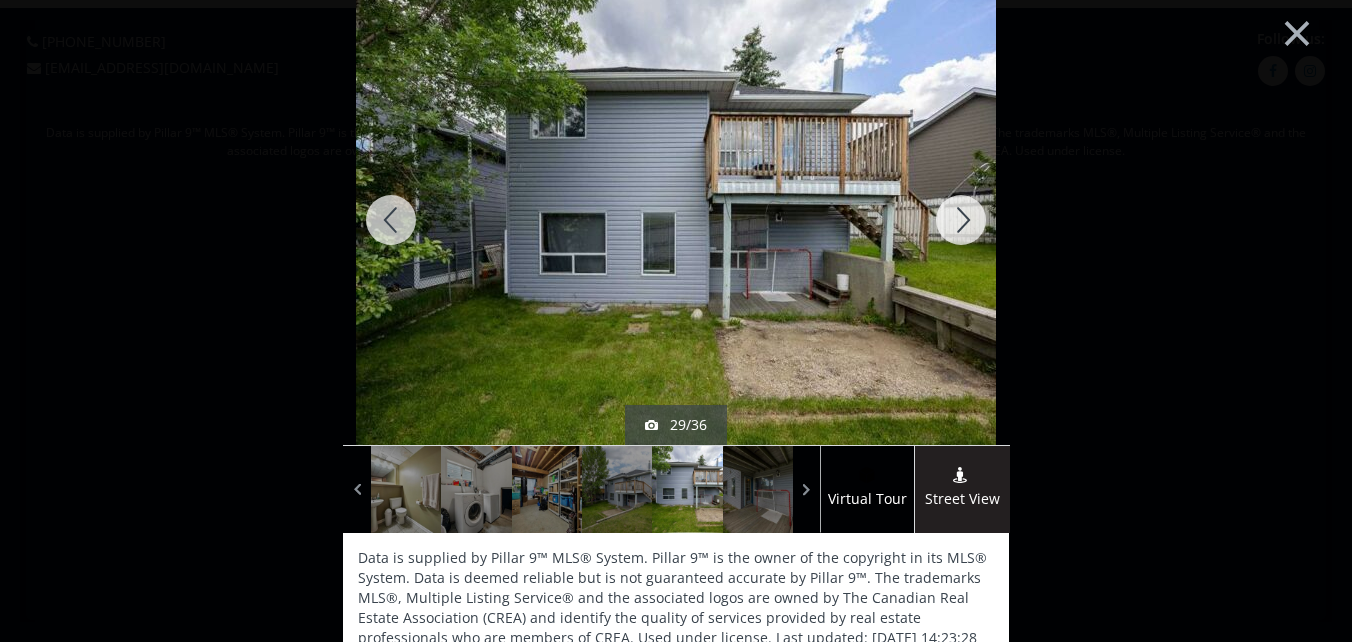 click at bounding box center [961, 220] 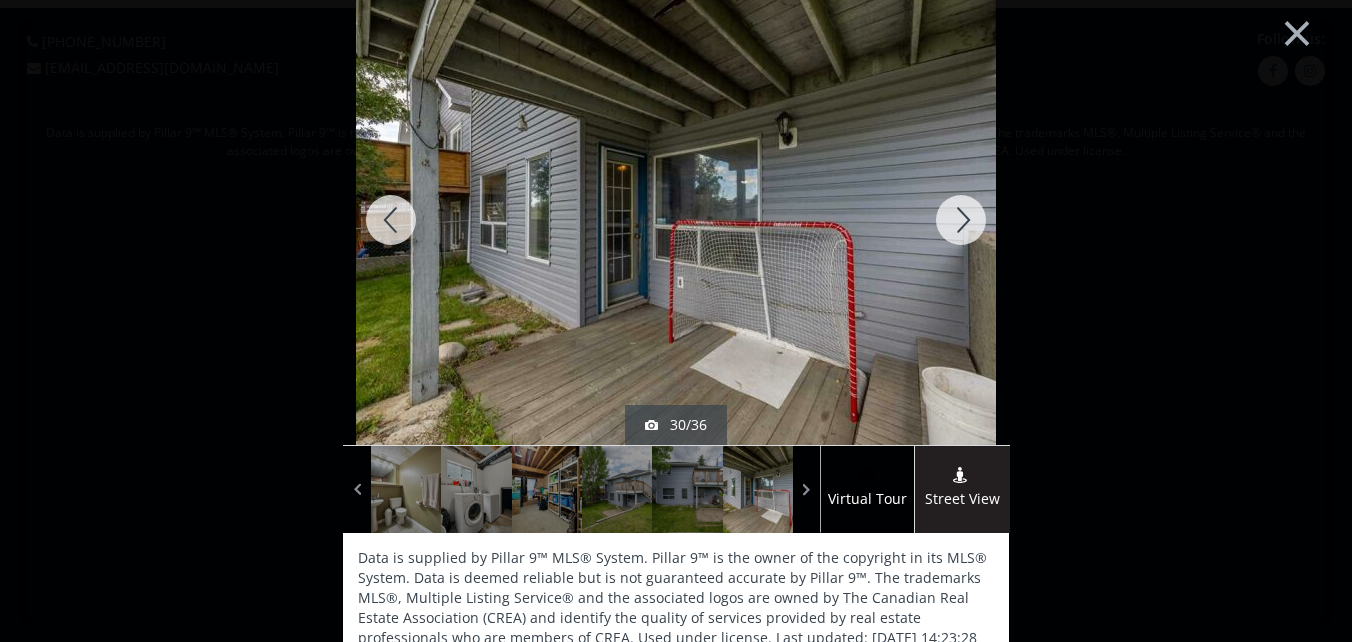 click at bounding box center [961, 220] 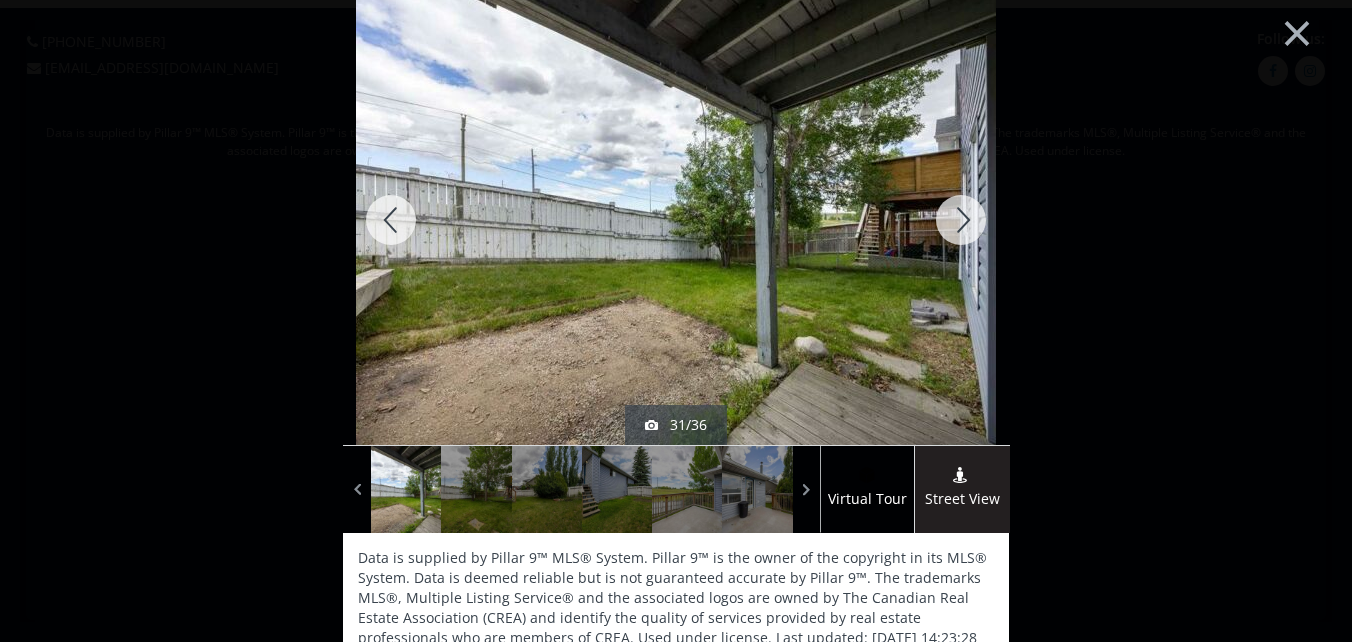 click at bounding box center (961, 220) 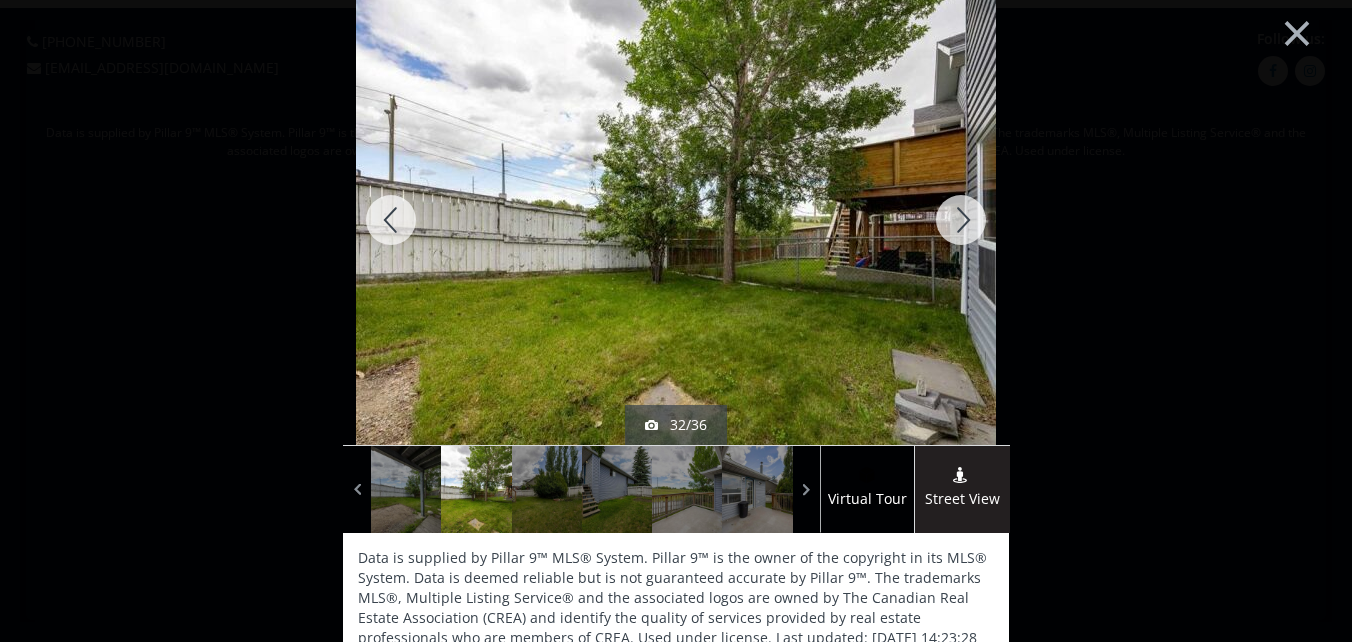 click at bounding box center (961, 220) 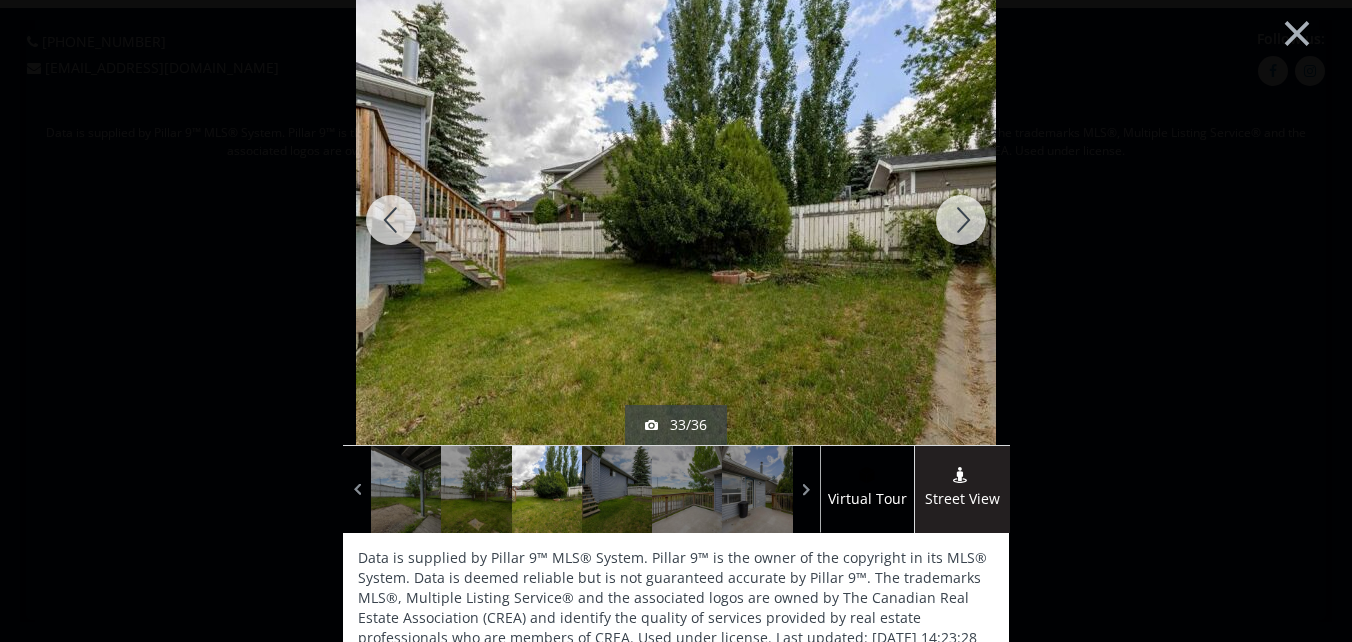 click at bounding box center (961, 220) 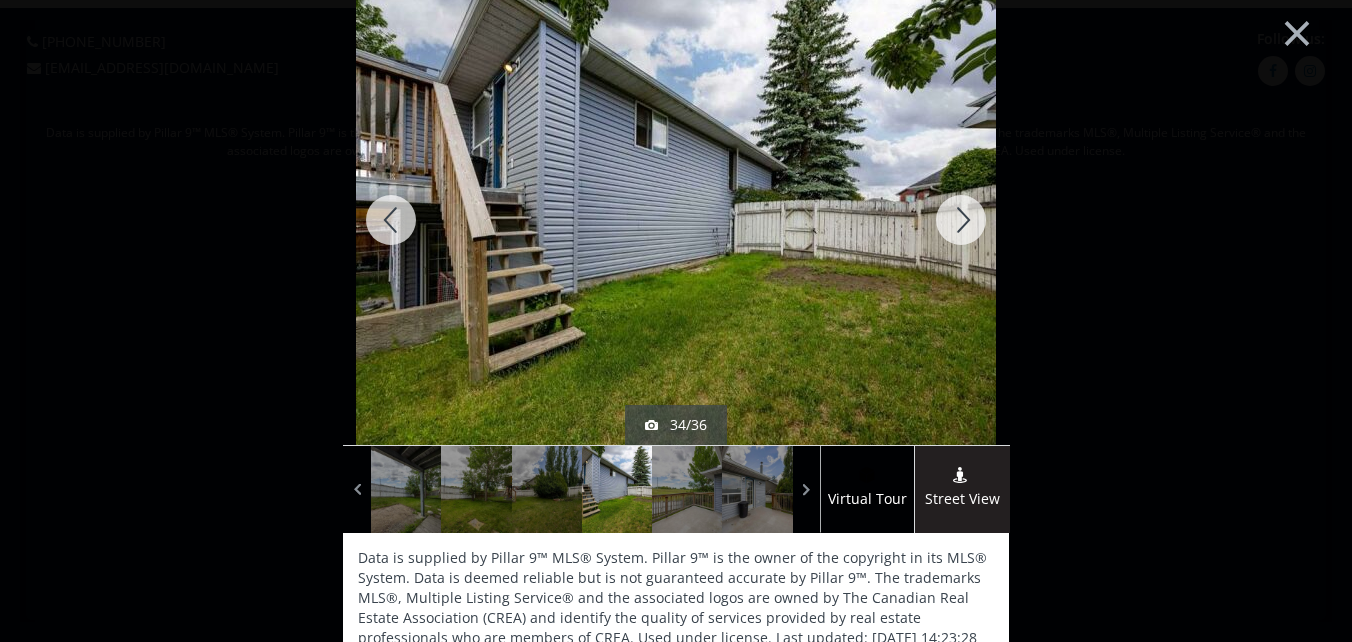 click at bounding box center [961, 220] 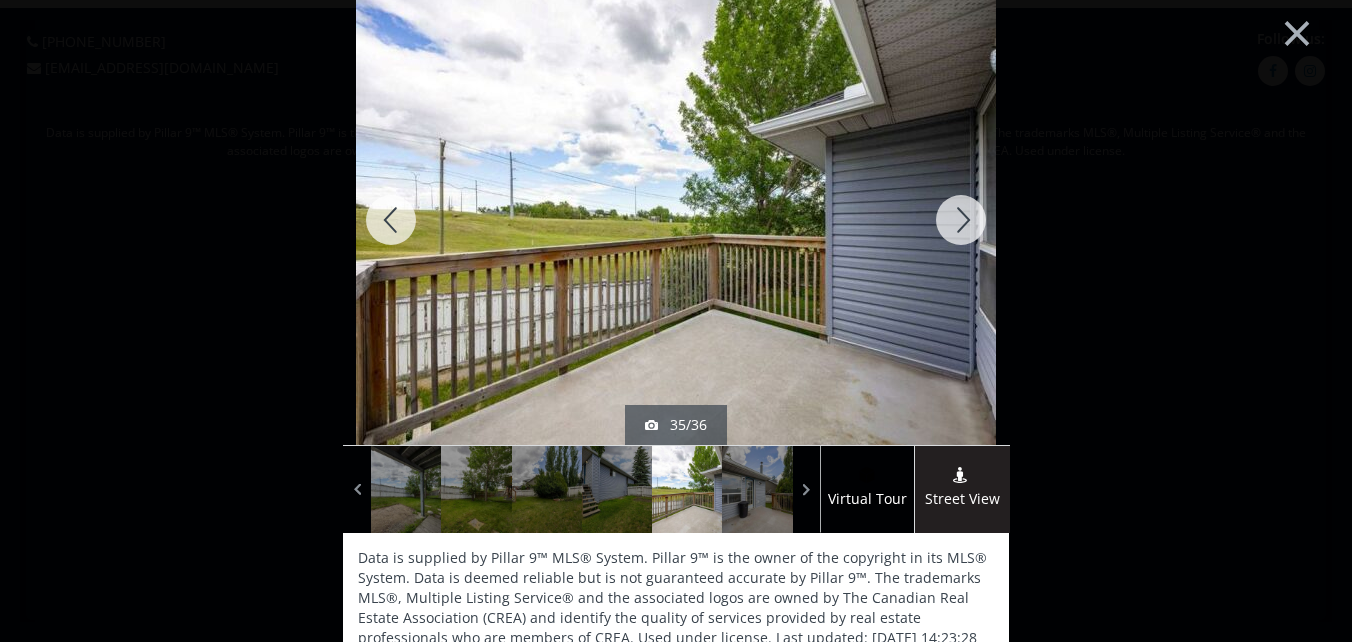 click at bounding box center (961, 220) 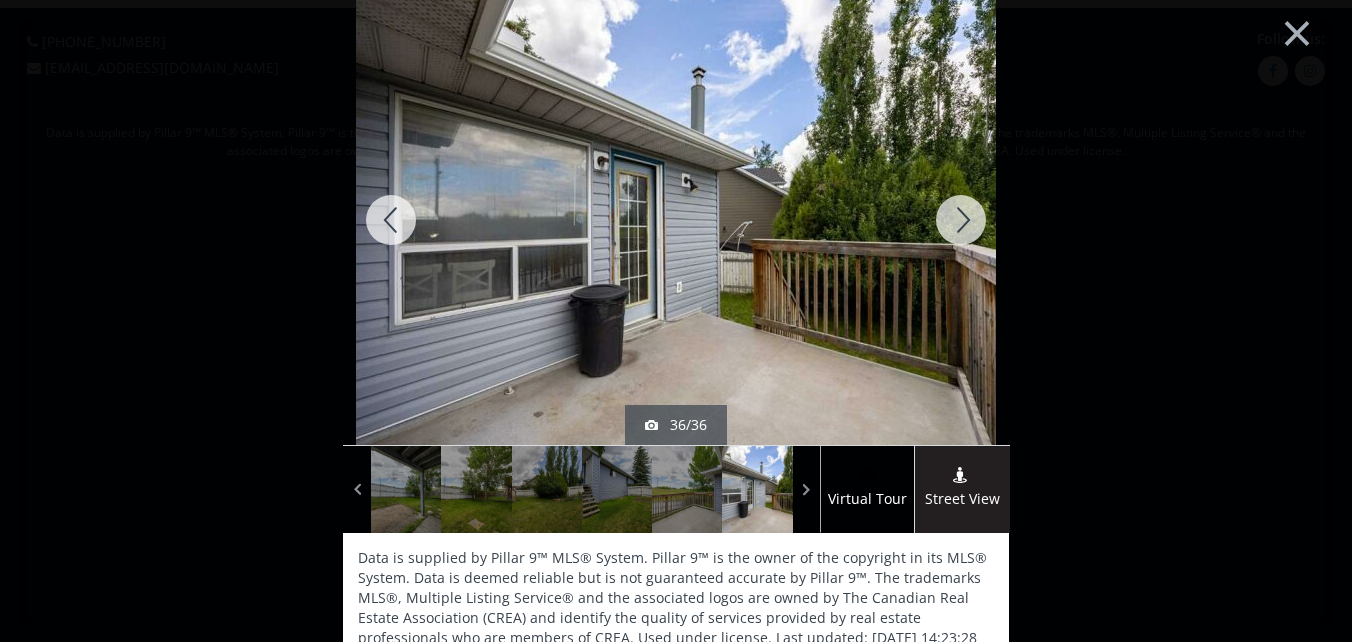 click at bounding box center (961, 220) 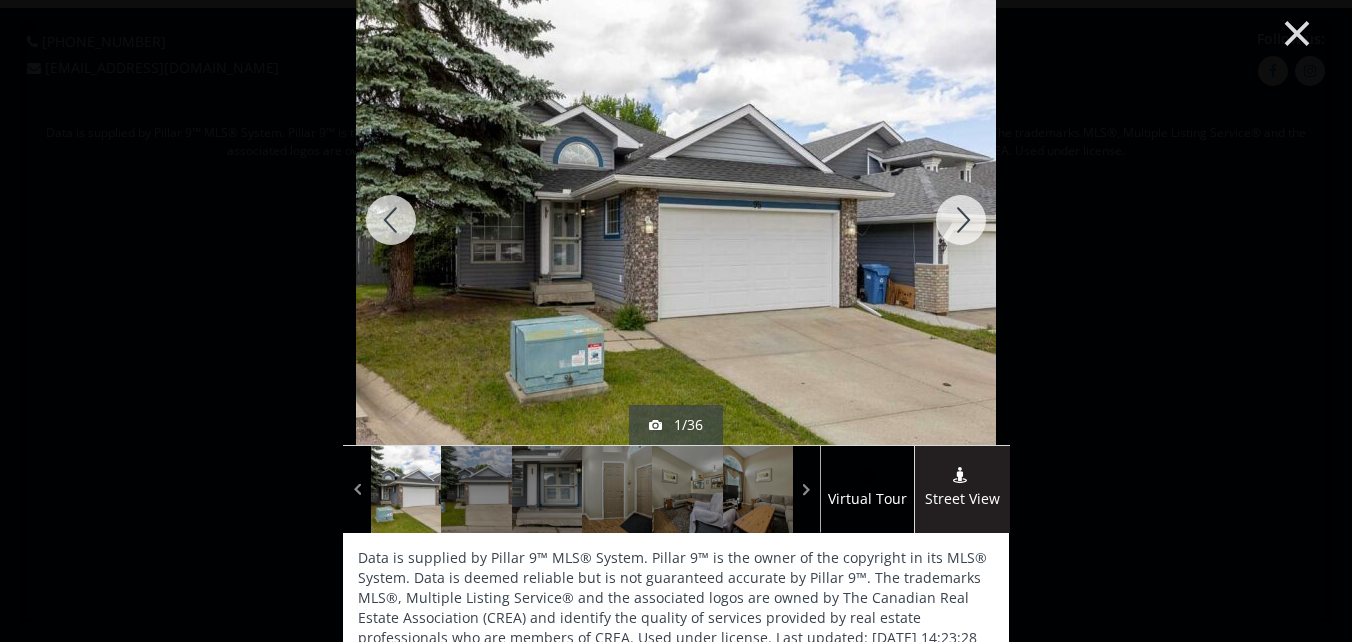click on "×" at bounding box center (1297, 31) 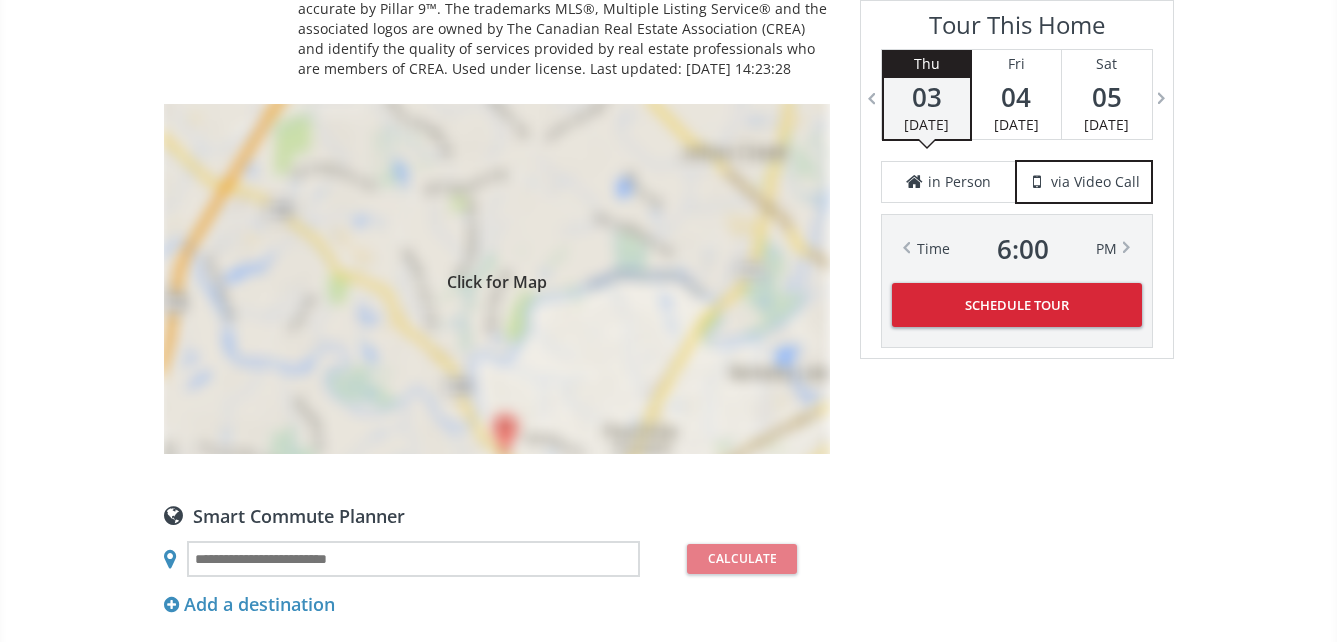 scroll, scrollTop: 1600, scrollLeft: 0, axis: vertical 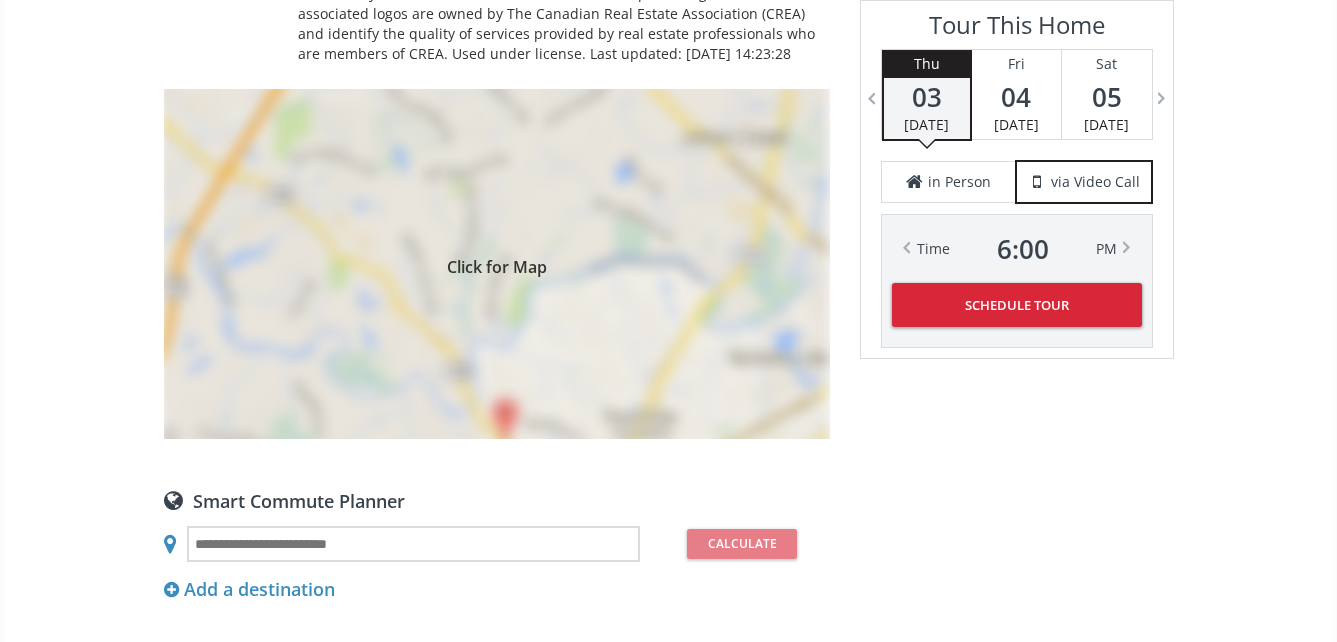 click on "Click for Map" at bounding box center (497, 264) 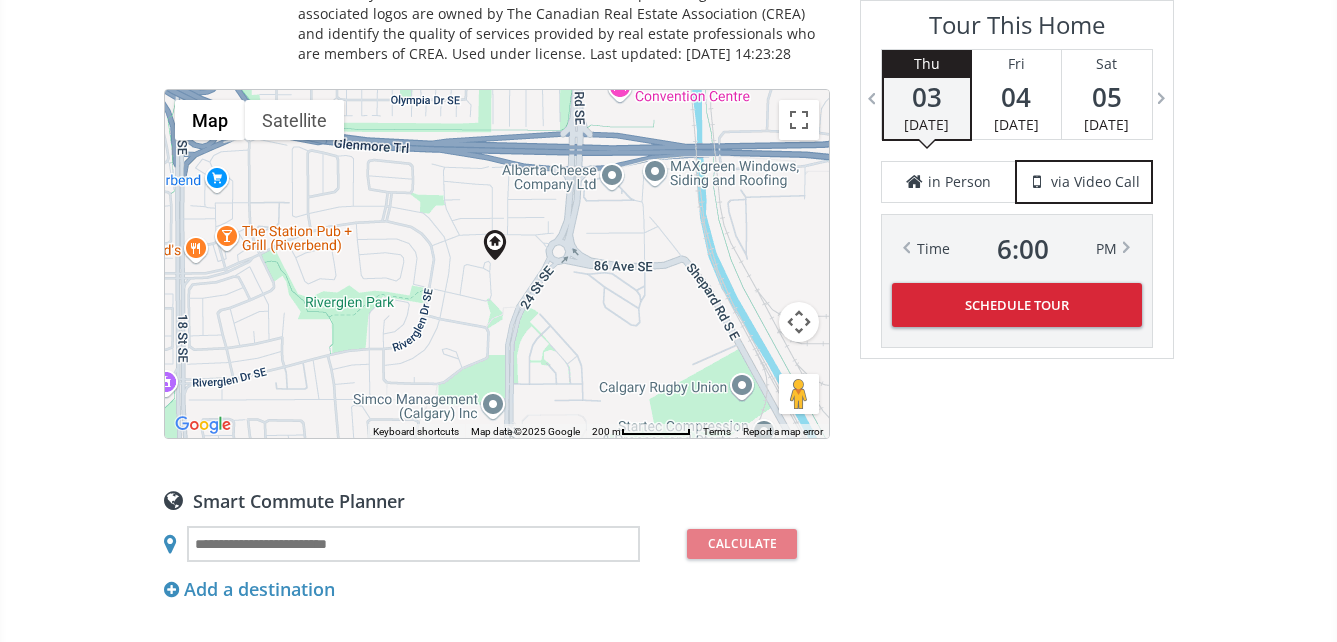 click on "To navigate, press the arrow keys." at bounding box center [497, 264] 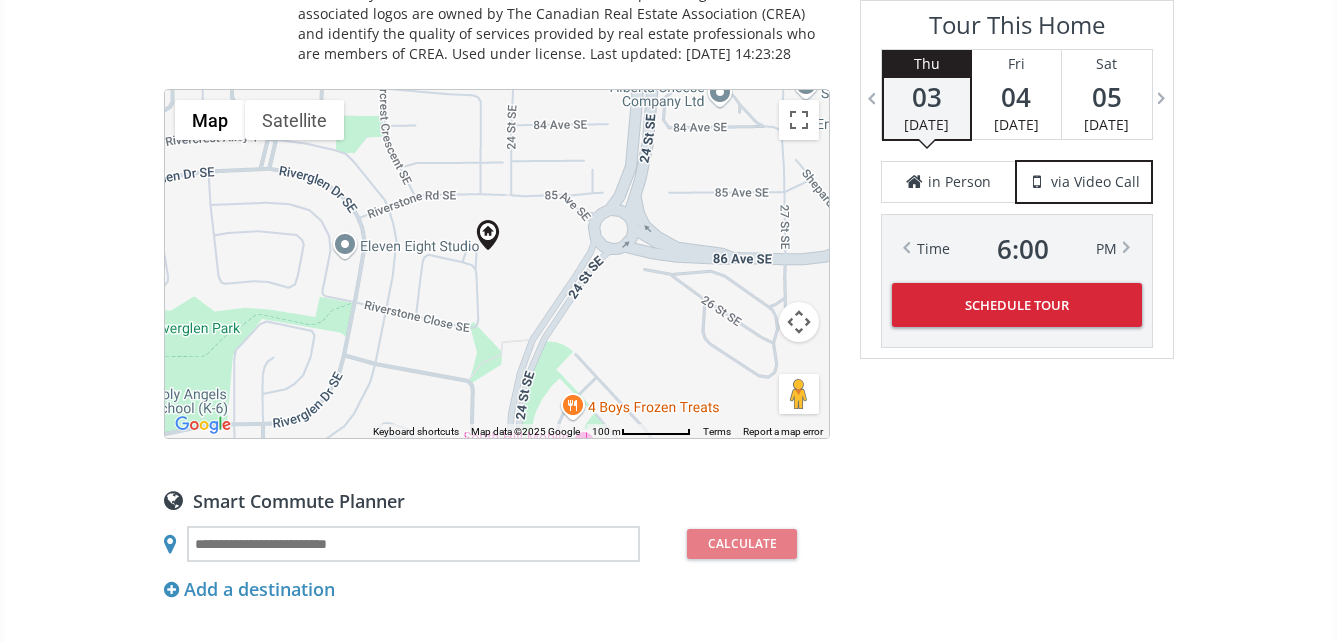 click on "To navigate, press the arrow keys." at bounding box center [497, 264] 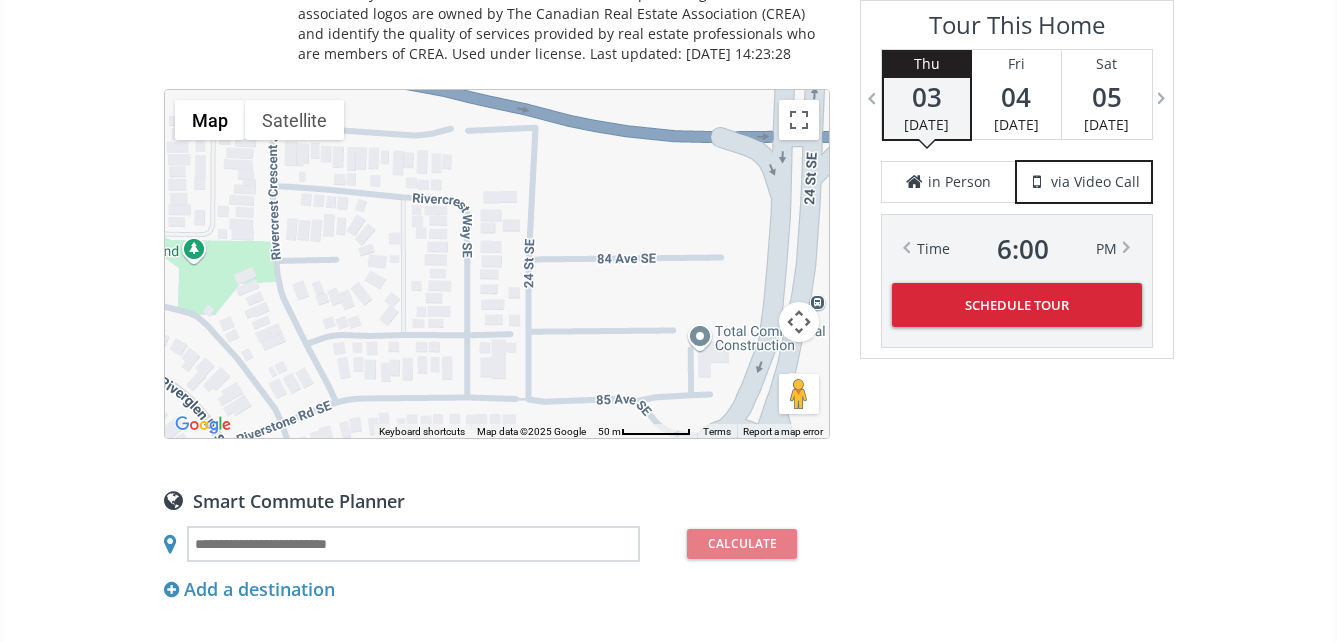 drag, startPoint x: 544, startPoint y: 212, endPoint x: 552, endPoint y: 501, distance: 289.11072 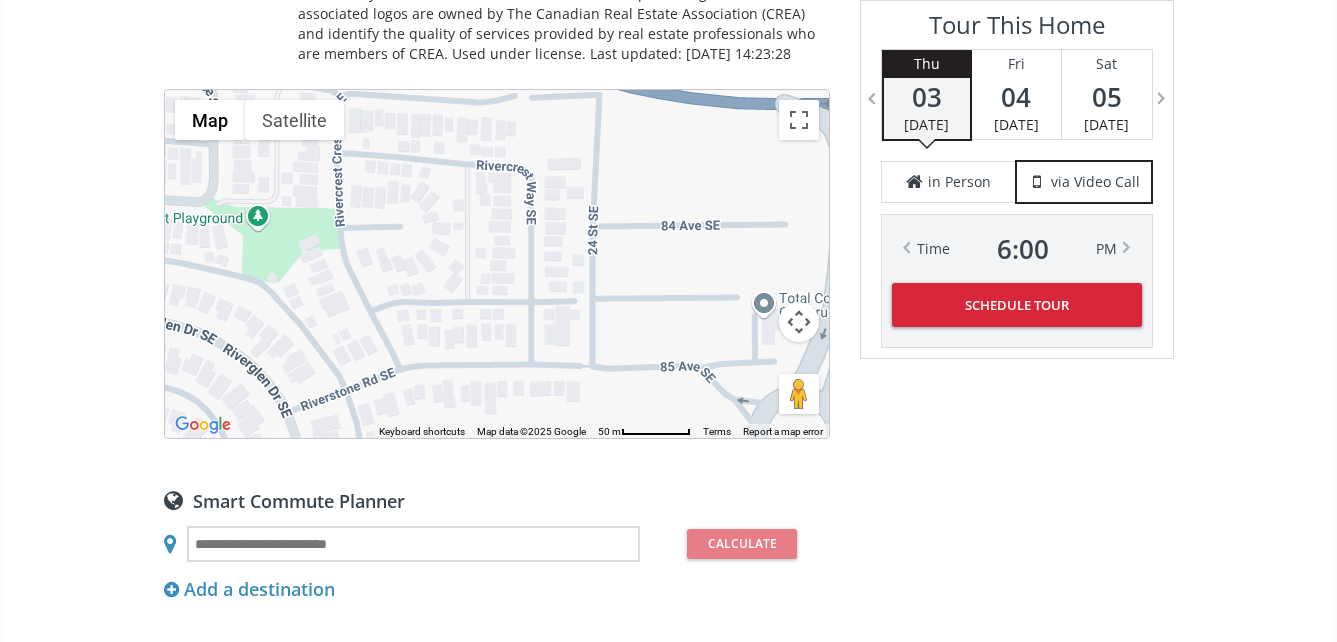 drag, startPoint x: 592, startPoint y: 252, endPoint x: 669, endPoint y: 184, distance: 102.7278 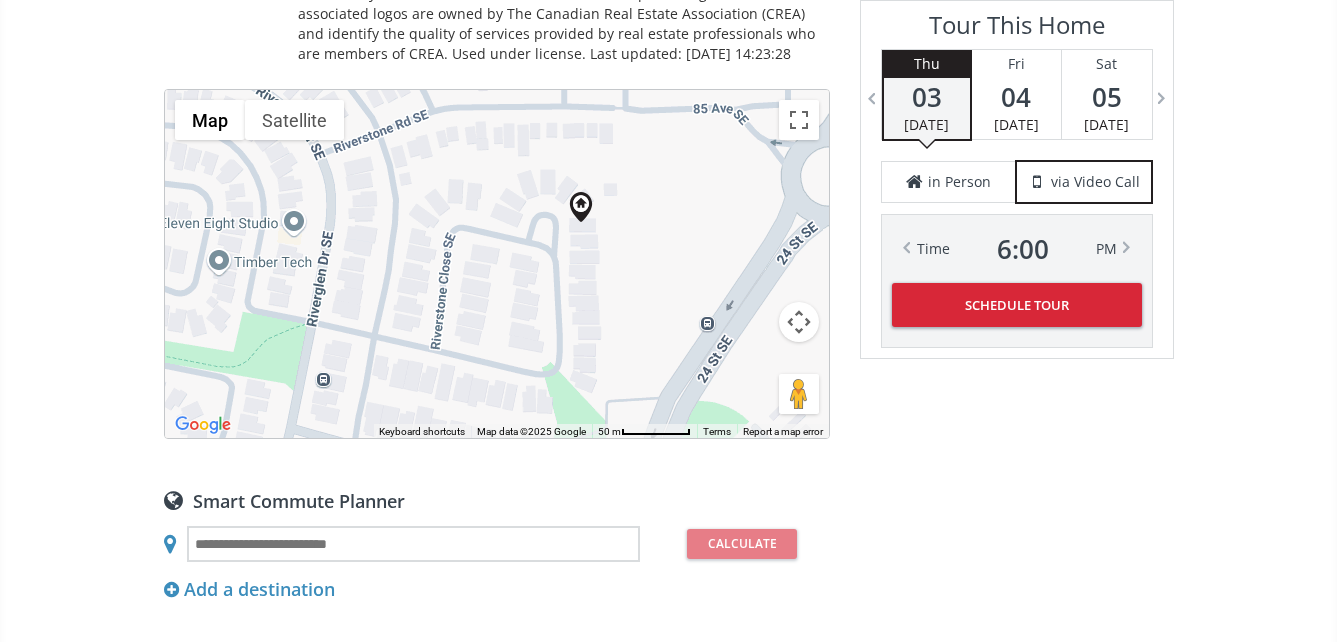 drag, startPoint x: 624, startPoint y: 373, endPoint x: 646, endPoint y: 146, distance: 228.06358 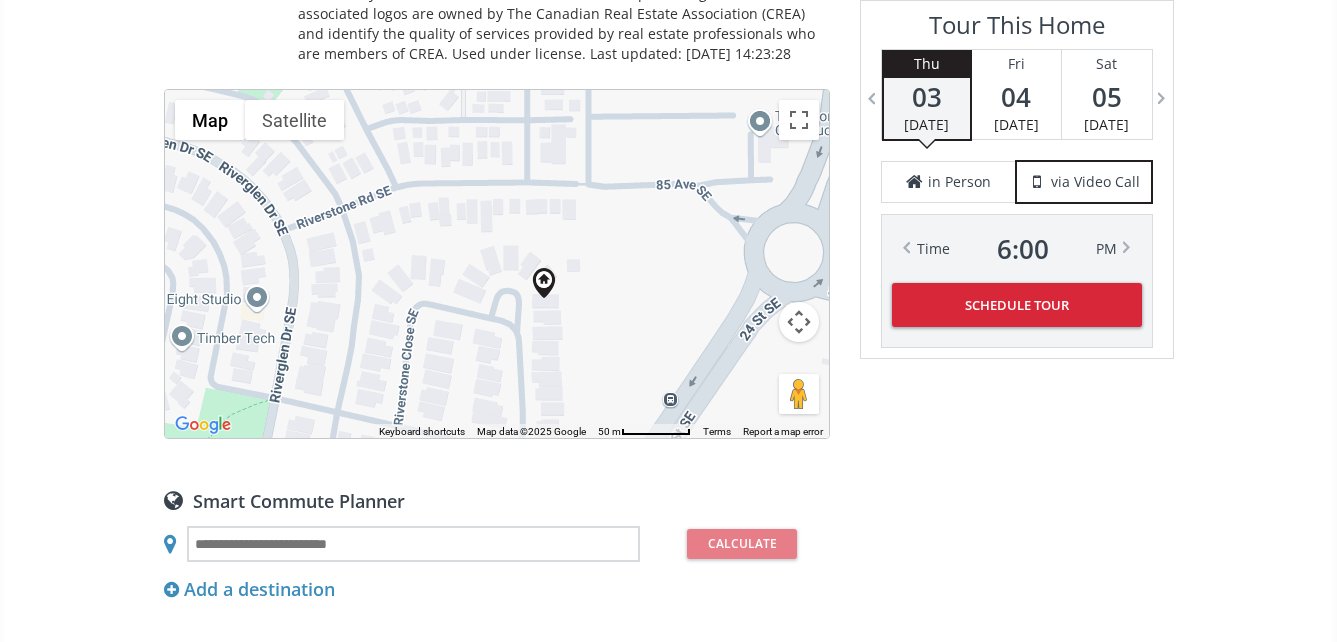 drag, startPoint x: 627, startPoint y: 347, endPoint x: 591, endPoint y: 422, distance: 83.19255 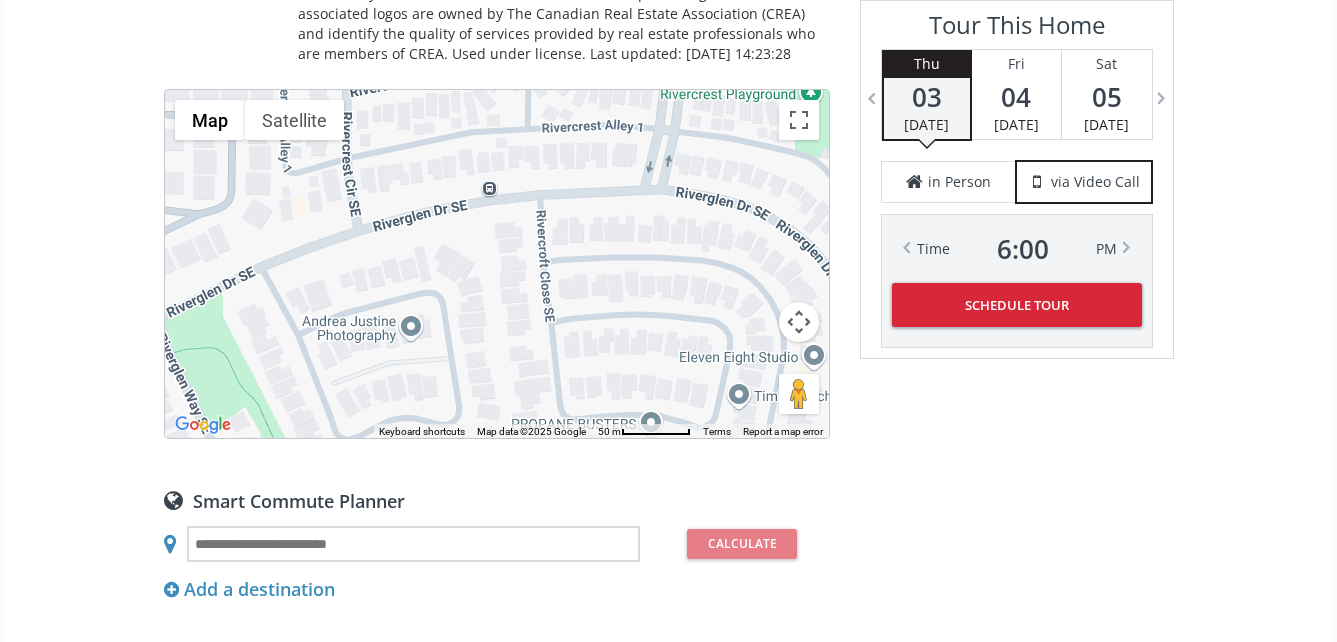 drag, startPoint x: 407, startPoint y: 331, endPoint x: 853, endPoint y: 386, distance: 449.37845 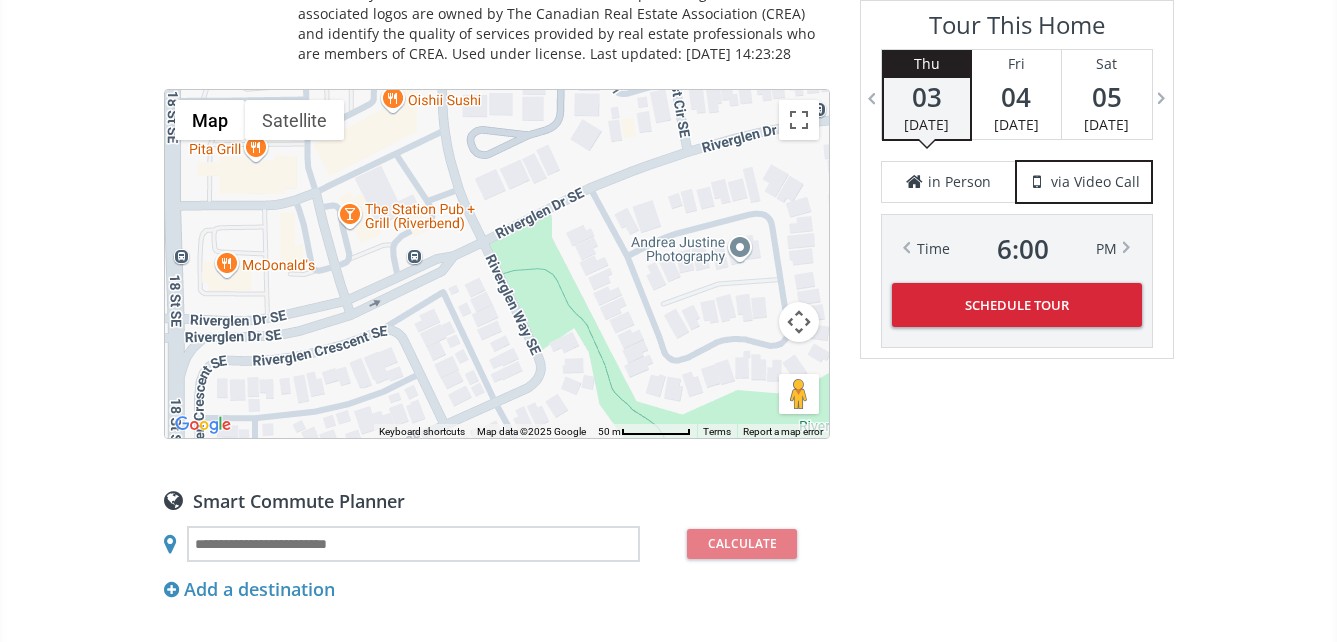 drag, startPoint x: 391, startPoint y: 340, endPoint x: 732, endPoint y: 257, distance: 350.95584 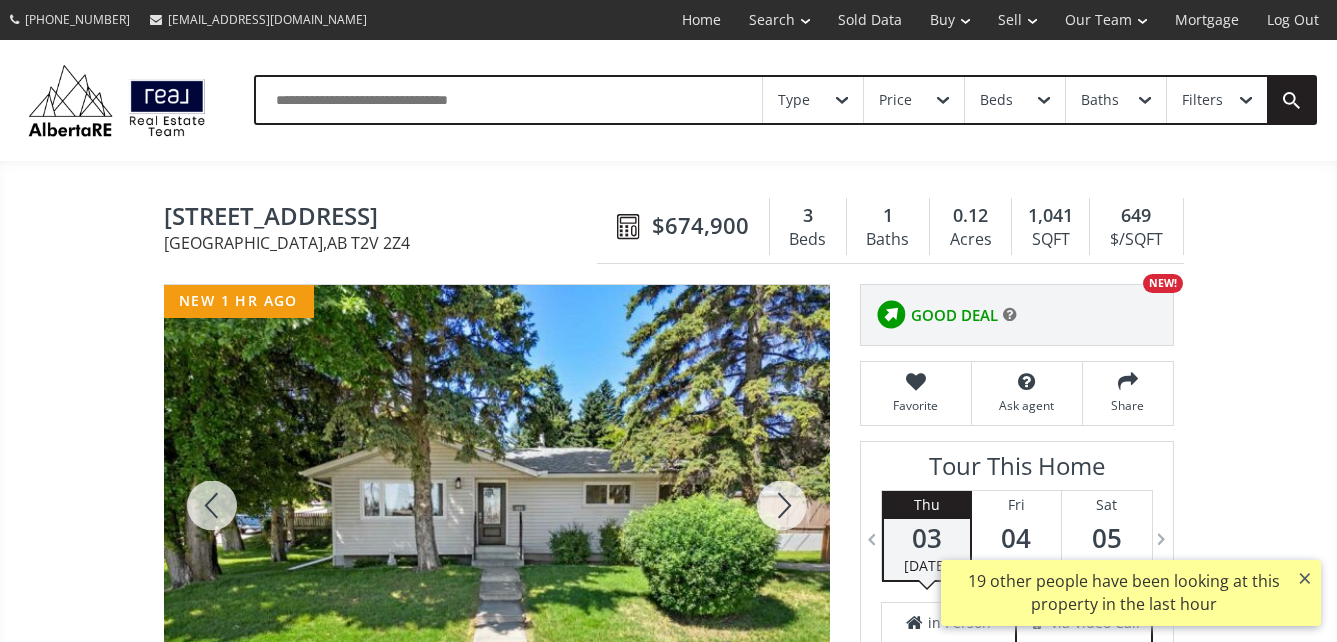 scroll, scrollTop: 0, scrollLeft: 0, axis: both 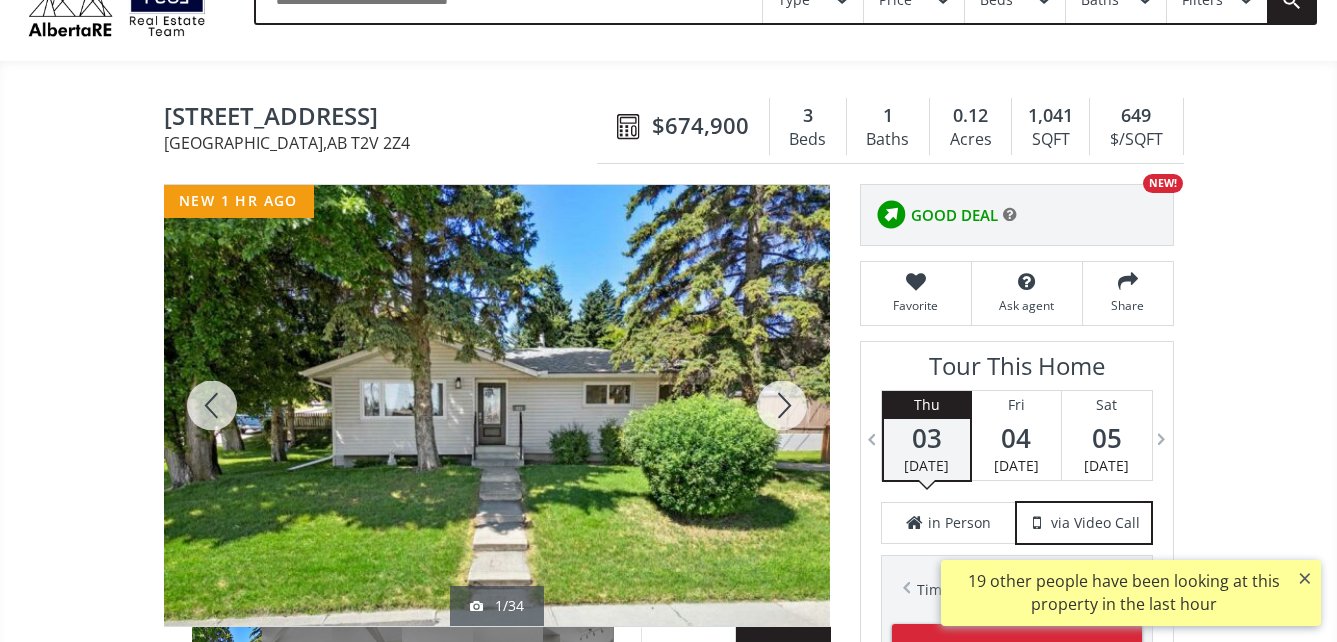click at bounding box center (497, 405) 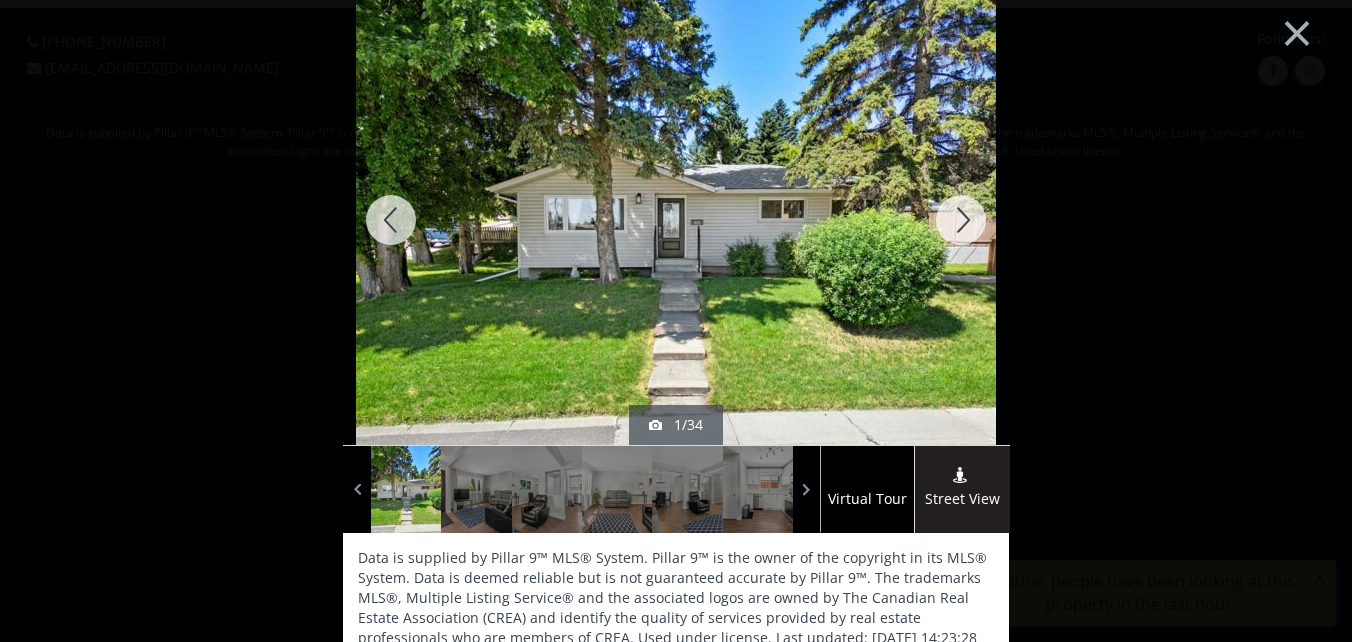 click at bounding box center (961, 220) 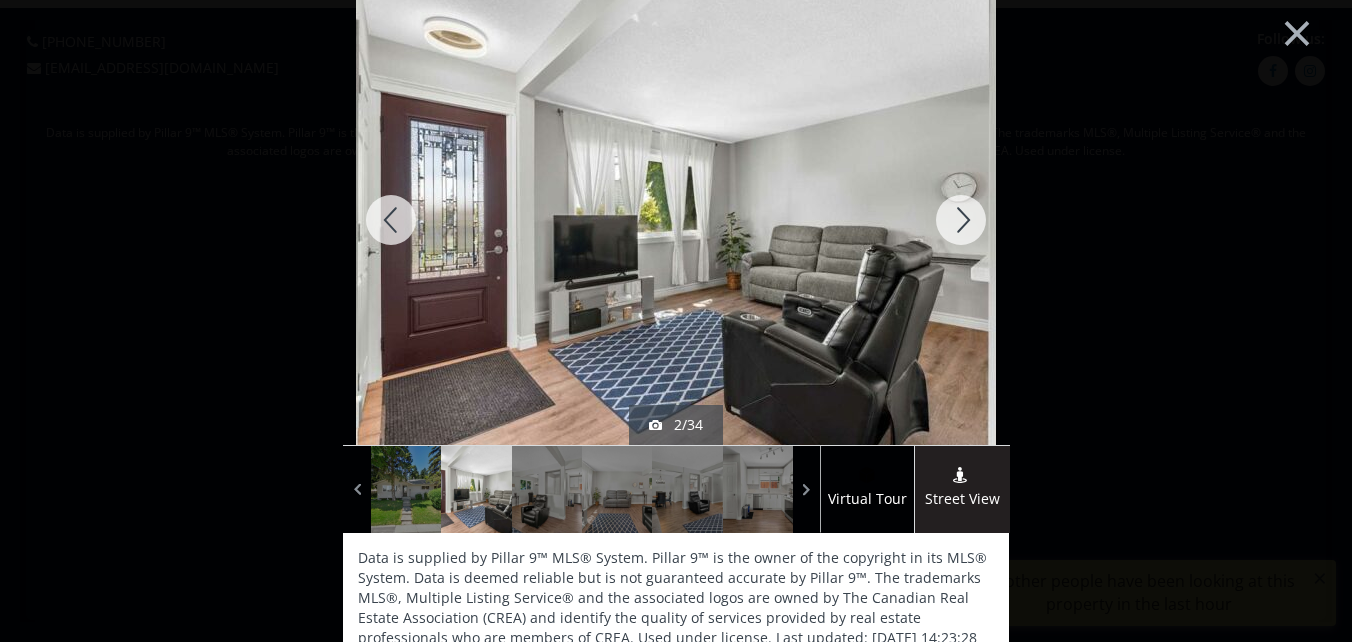 click at bounding box center (961, 220) 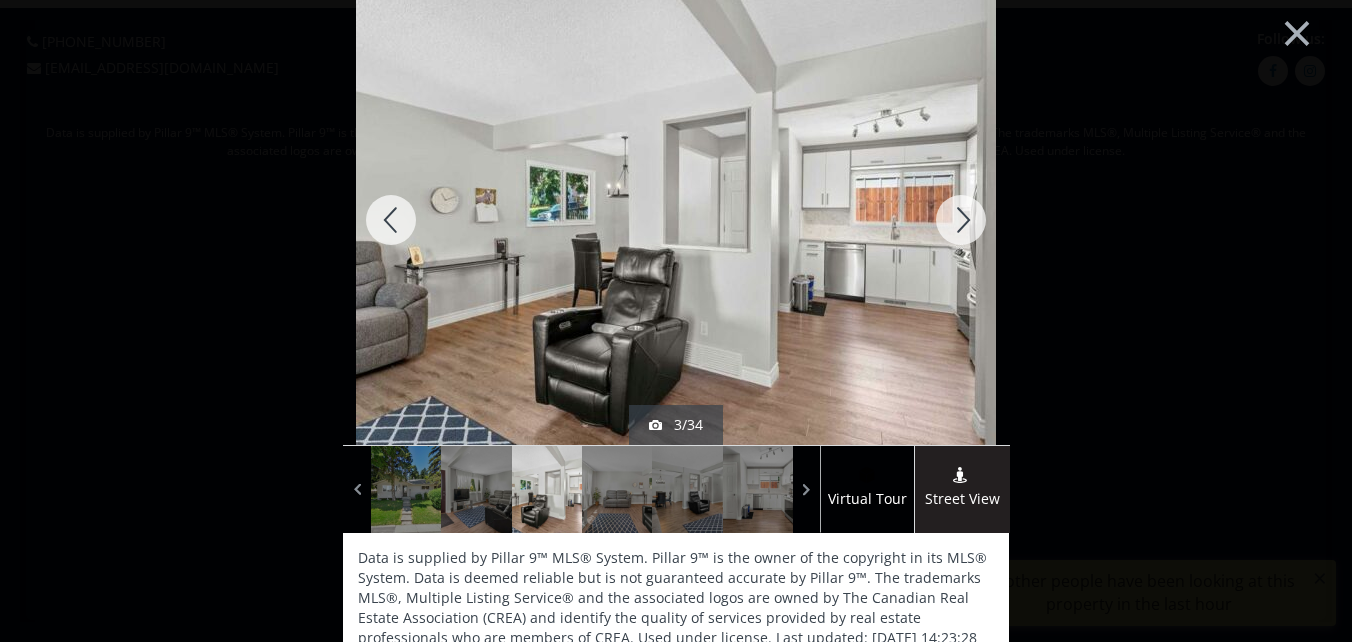 click at bounding box center (961, 220) 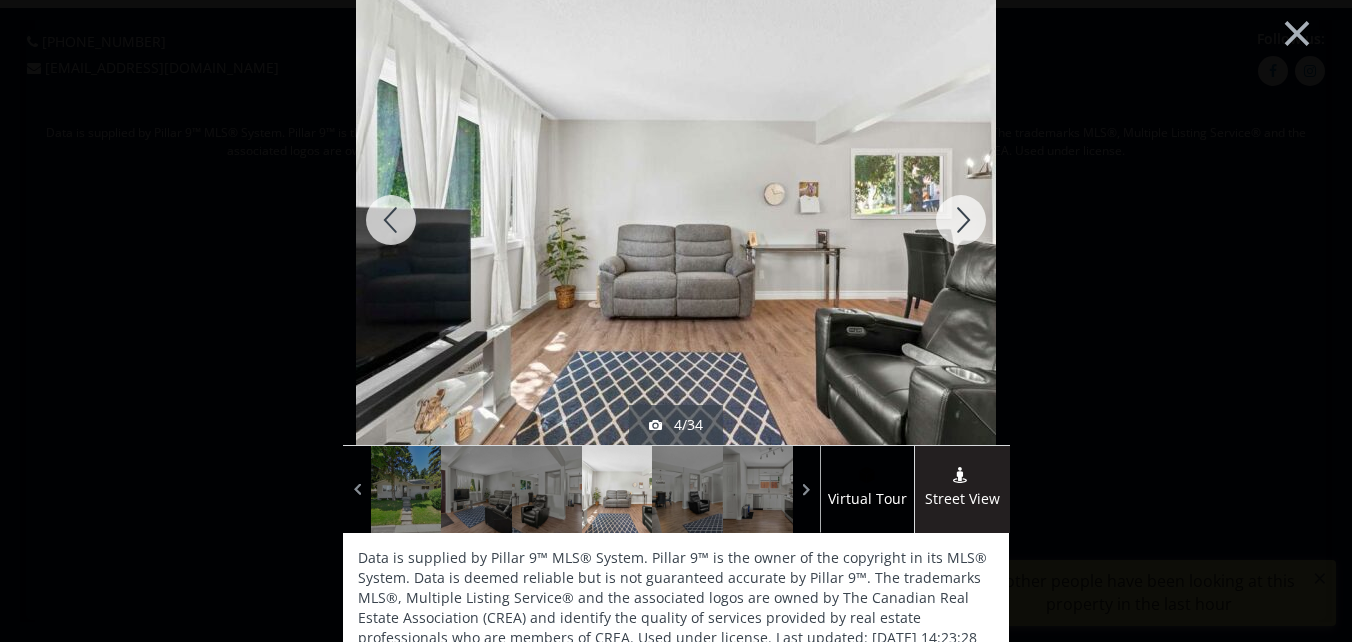 click at bounding box center [961, 220] 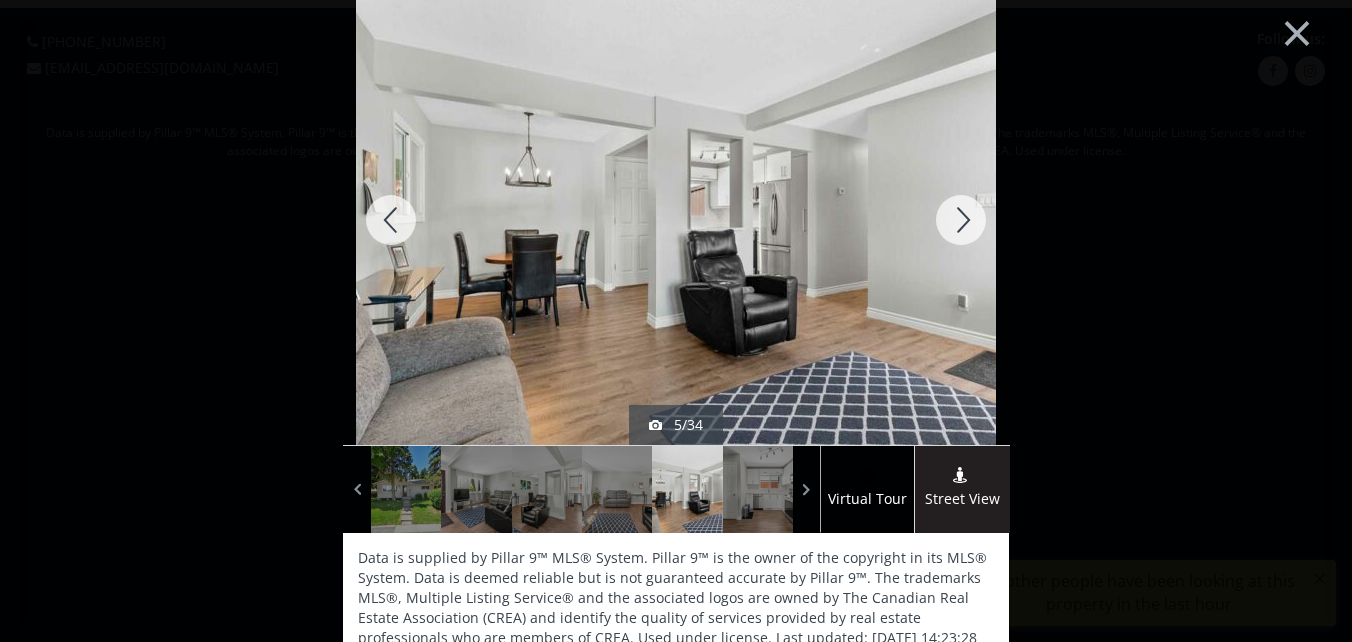 click at bounding box center (961, 220) 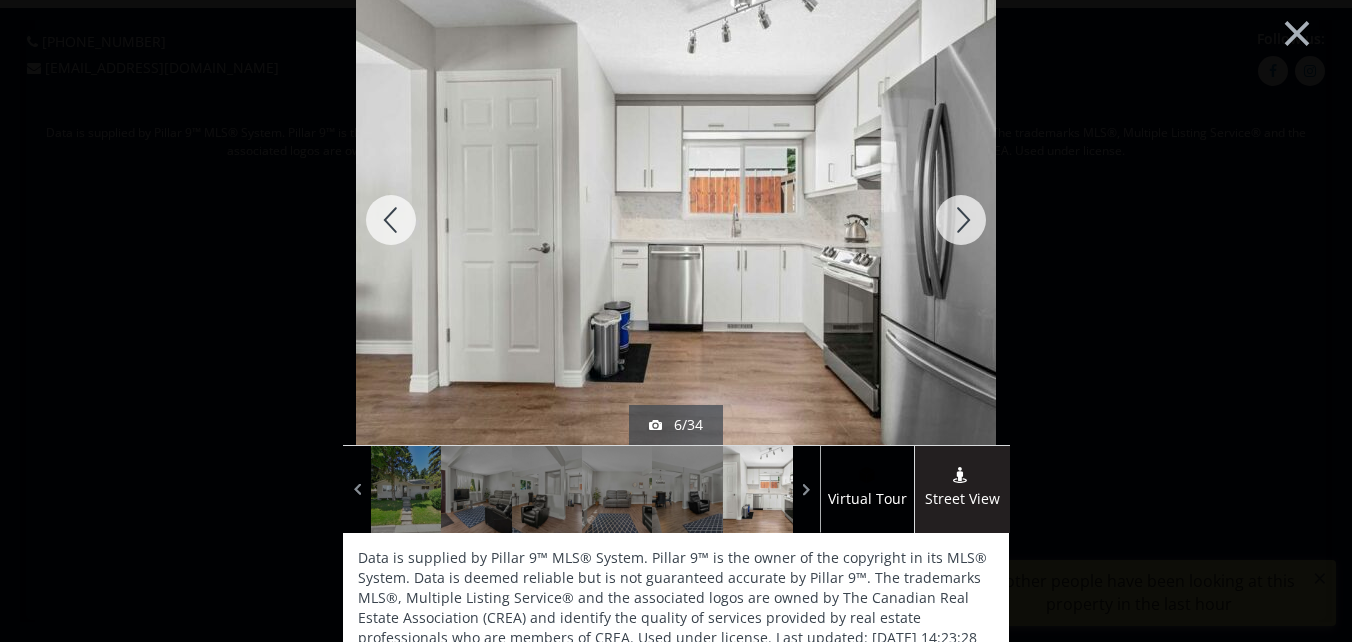 click at bounding box center [961, 220] 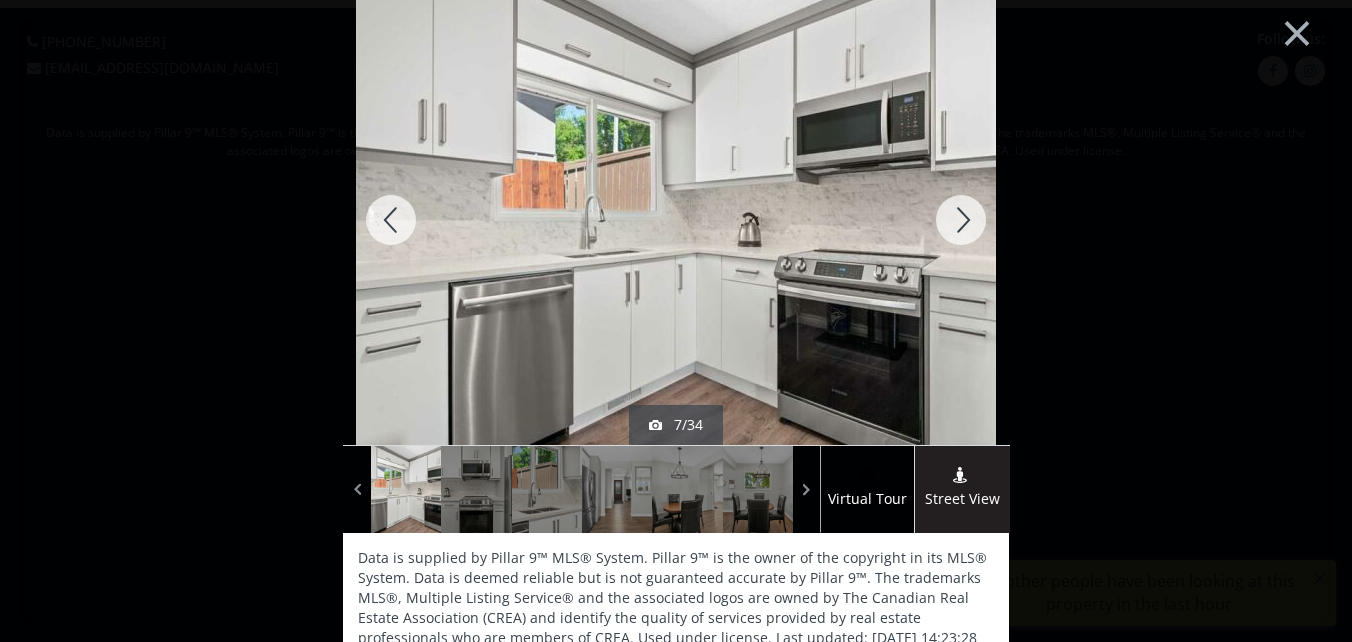 click at bounding box center [961, 220] 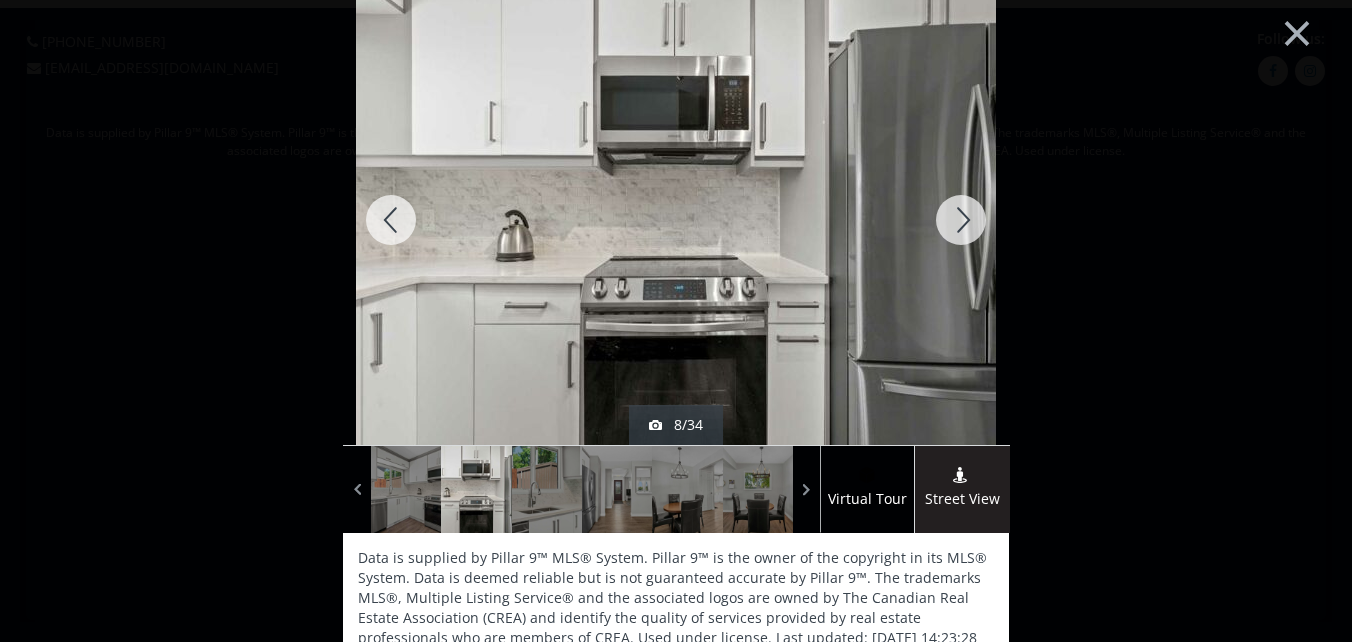 click at bounding box center (961, 220) 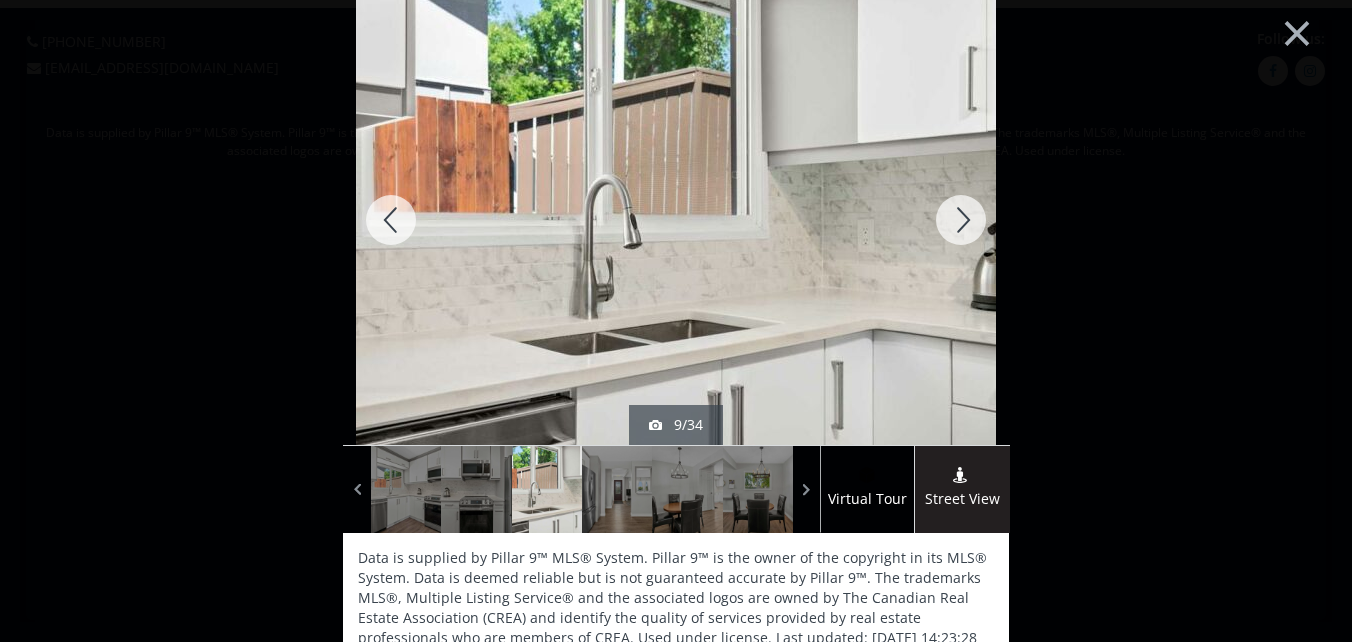 click at bounding box center (961, 220) 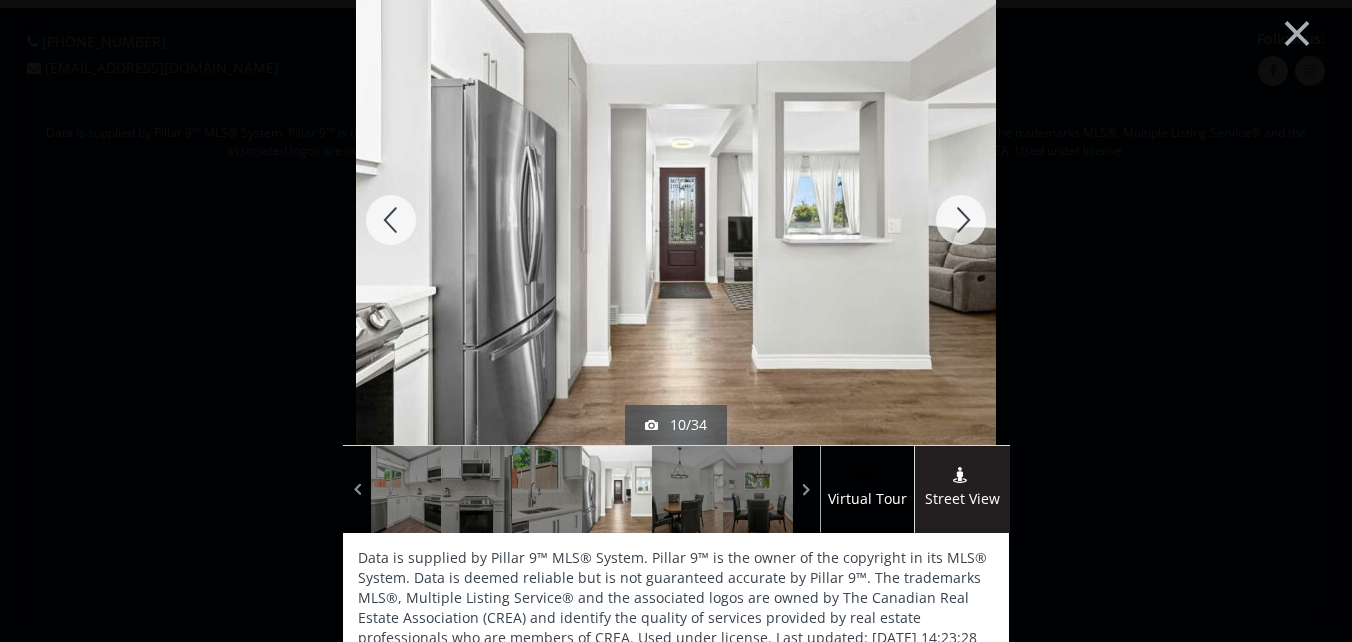 click at bounding box center [961, 220] 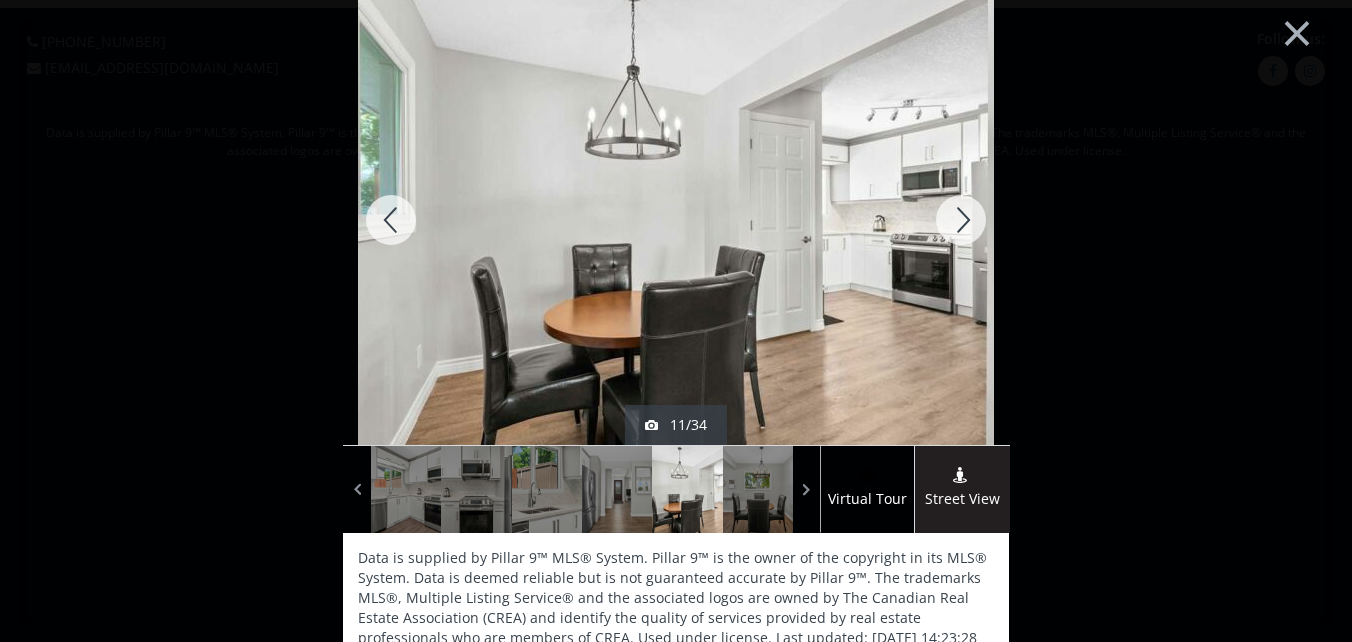 click at bounding box center [961, 220] 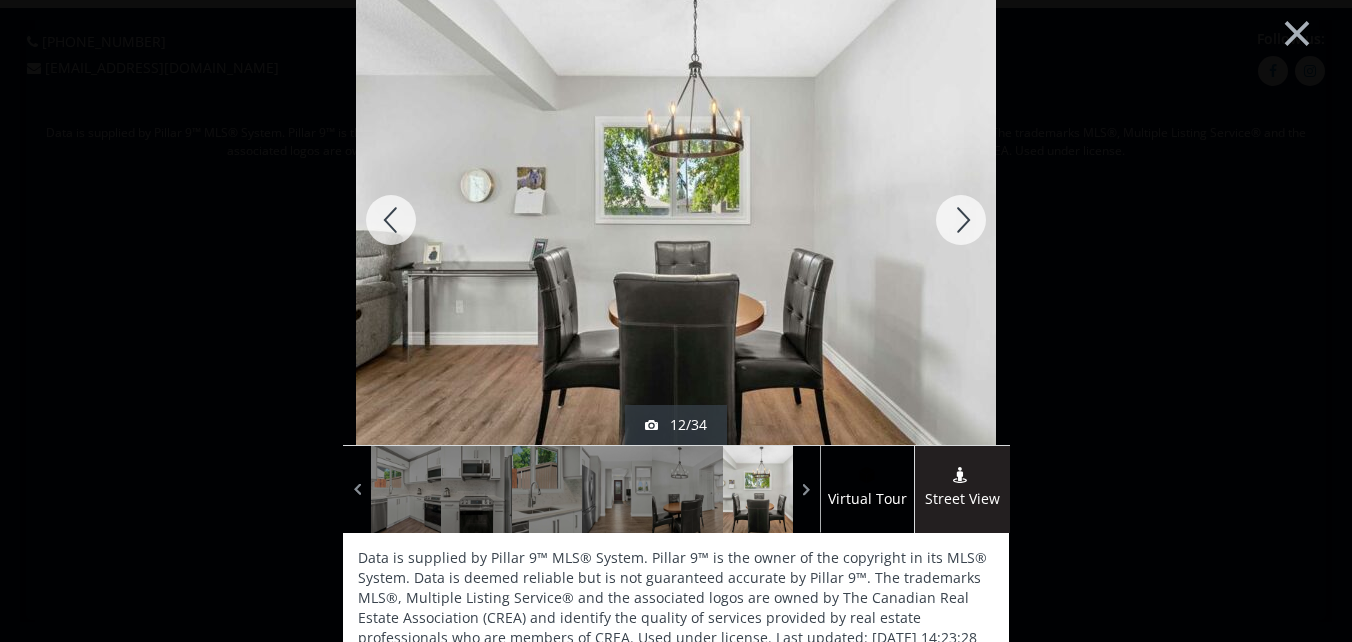 click at bounding box center (961, 220) 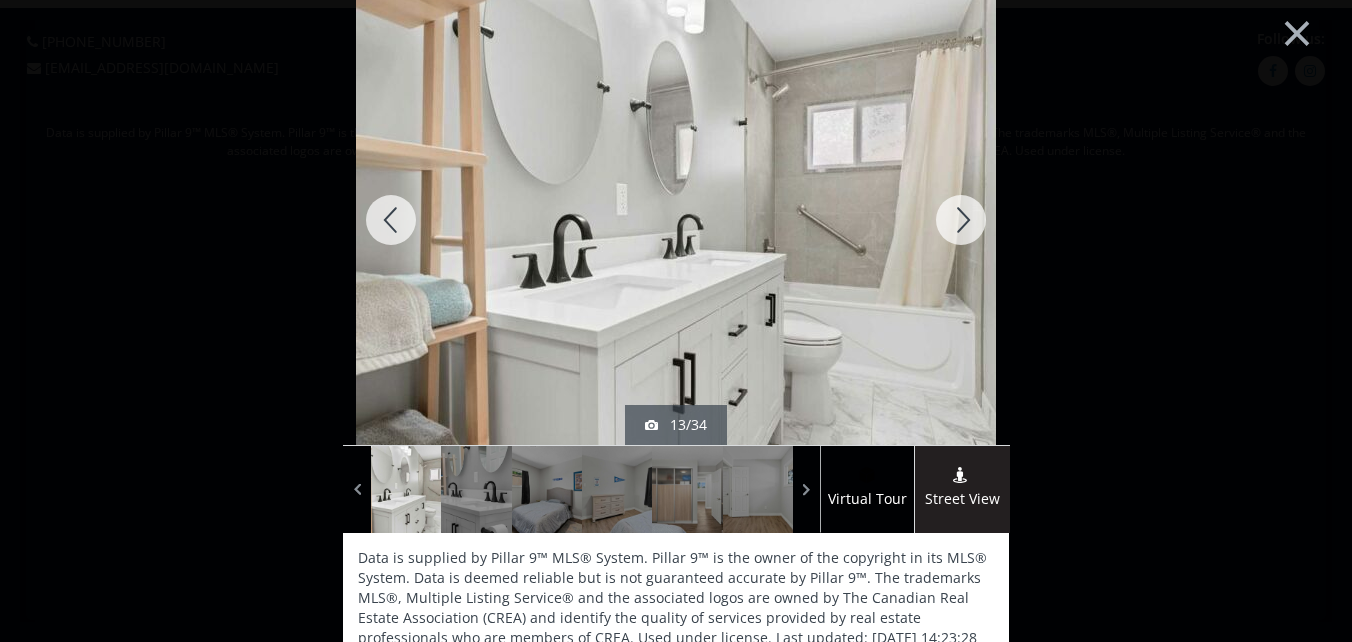 click at bounding box center [961, 220] 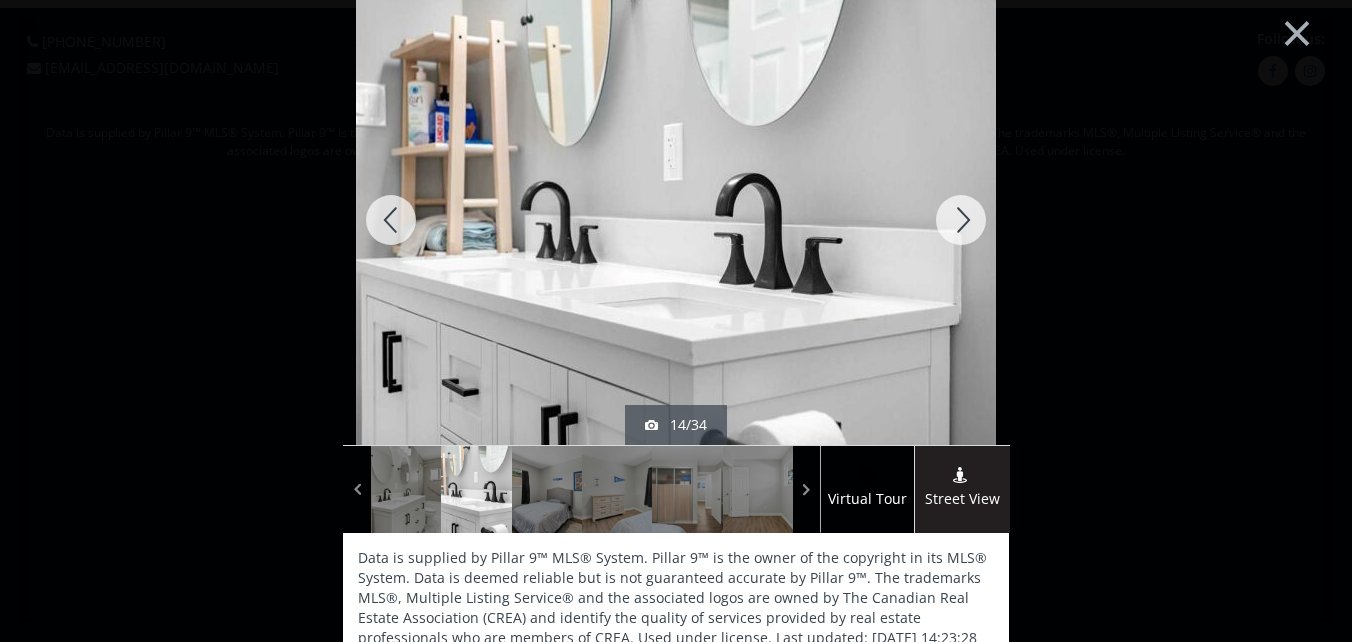 click at bounding box center [961, 220] 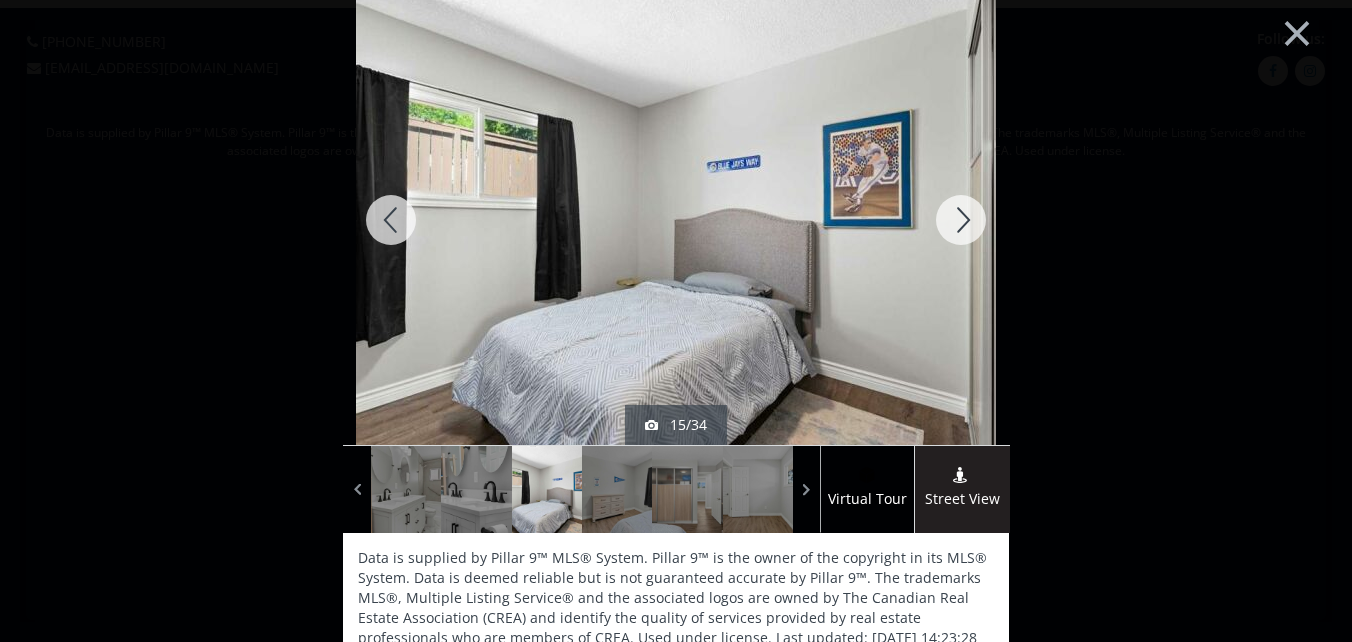 click at bounding box center (961, 220) 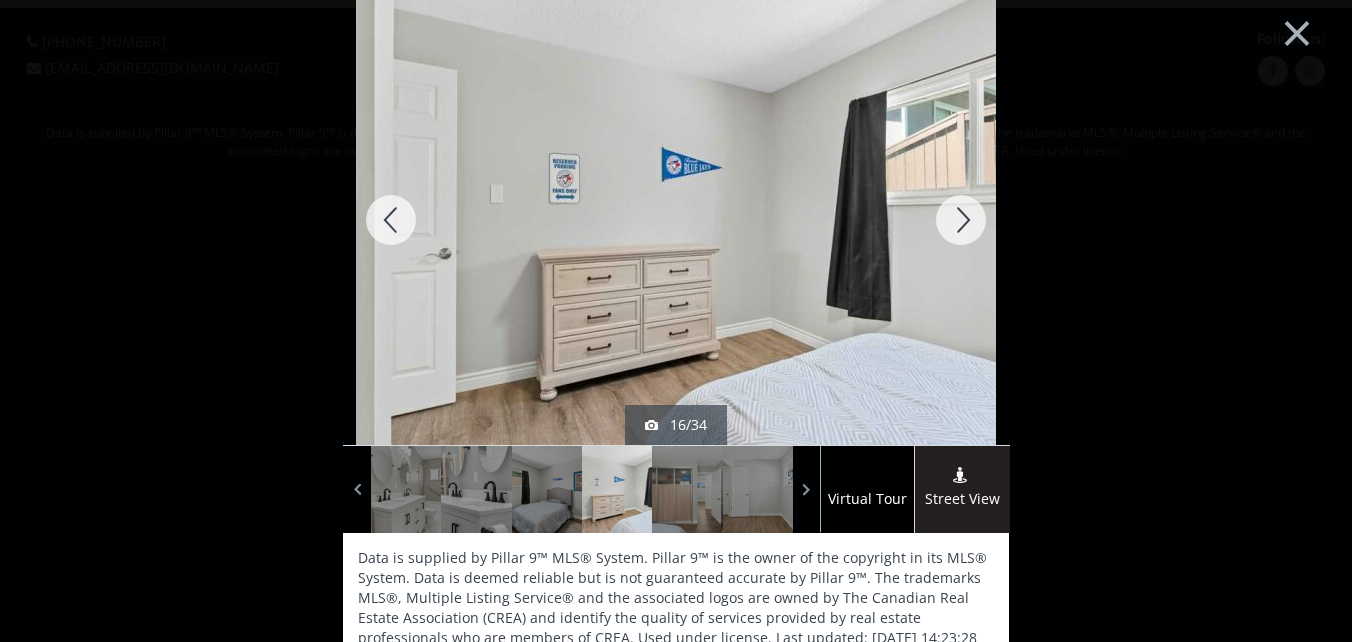 click at bounding box center [961, 220] 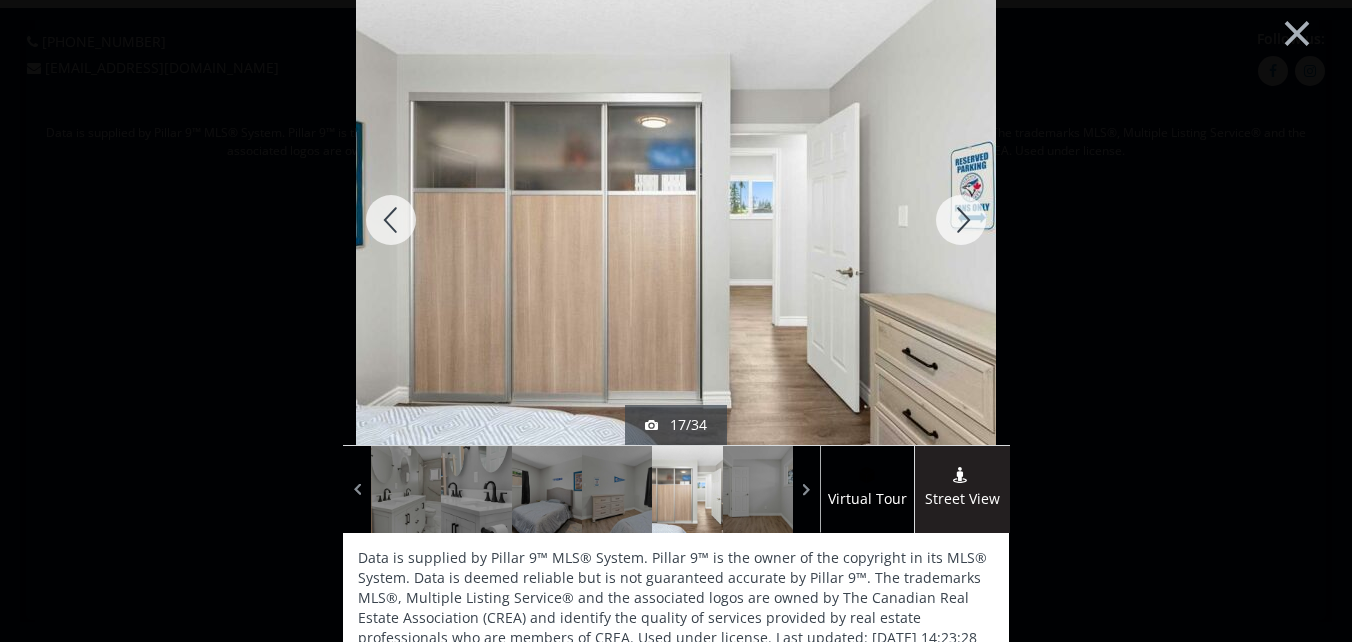 click at bounding box center [961, 220] 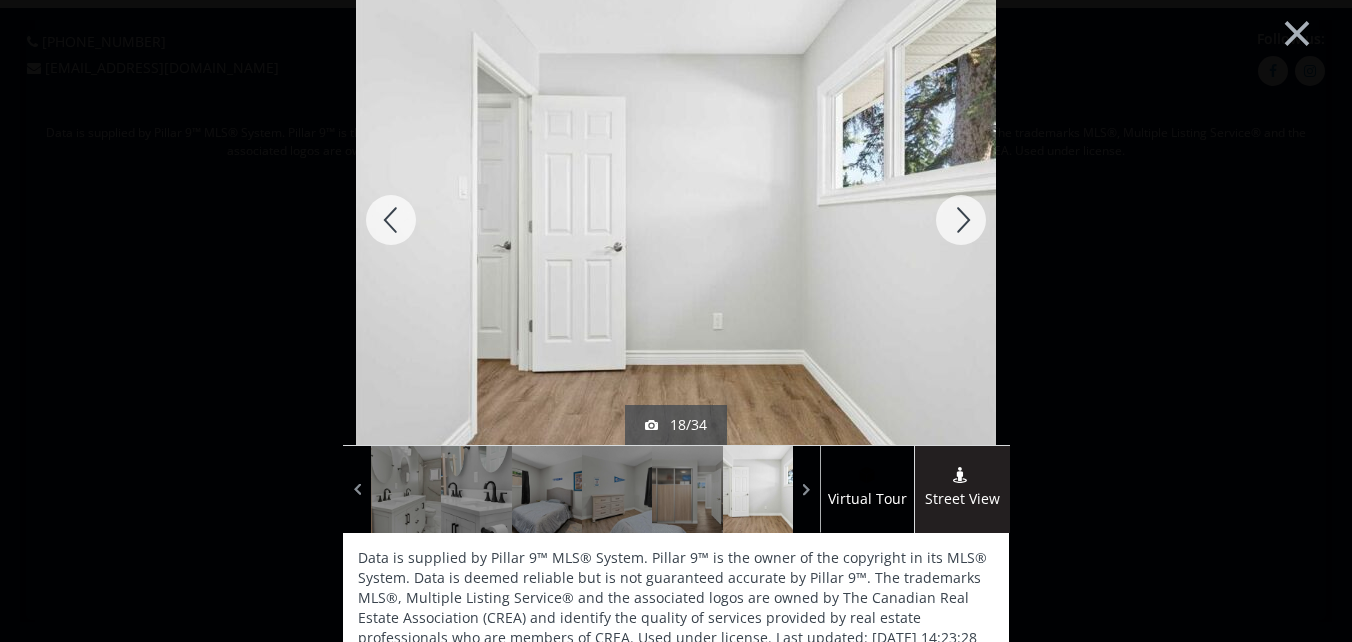 click at bounding box center [961, 220] 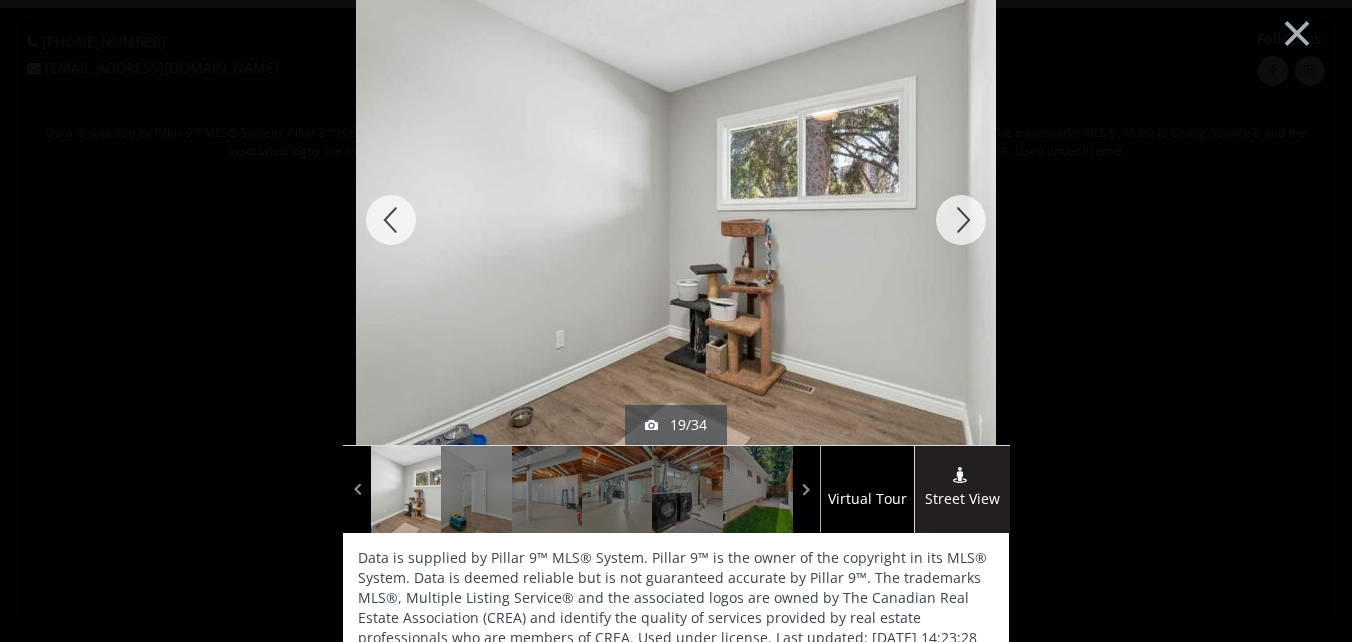 click at bounding box center [961, 220] 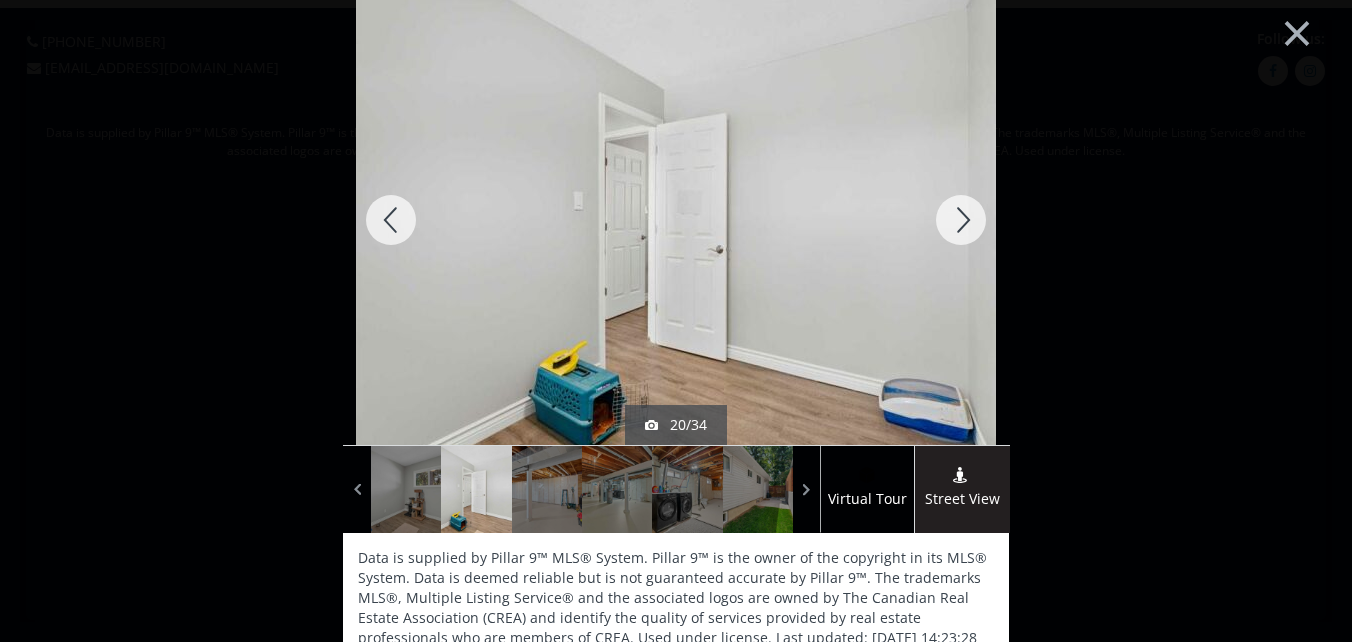 click at bounding box center [961, 220] 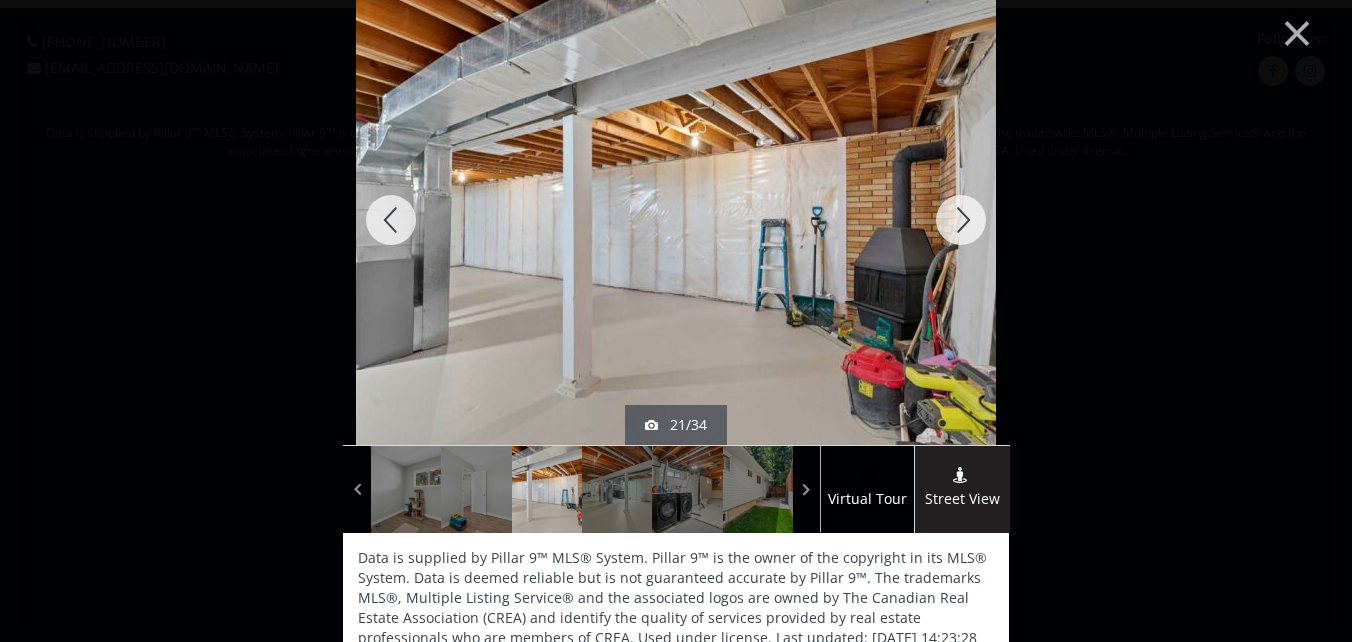 click at bounding box center [961, 220] 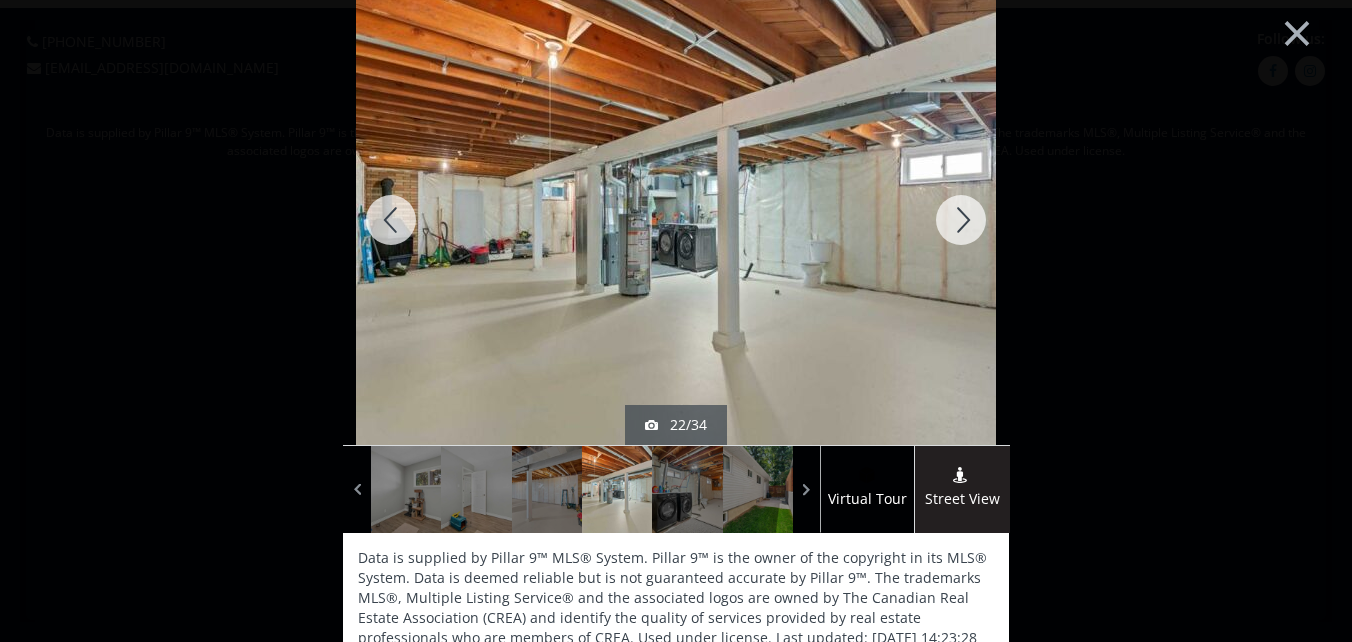 click at bounding box center [961, 220] 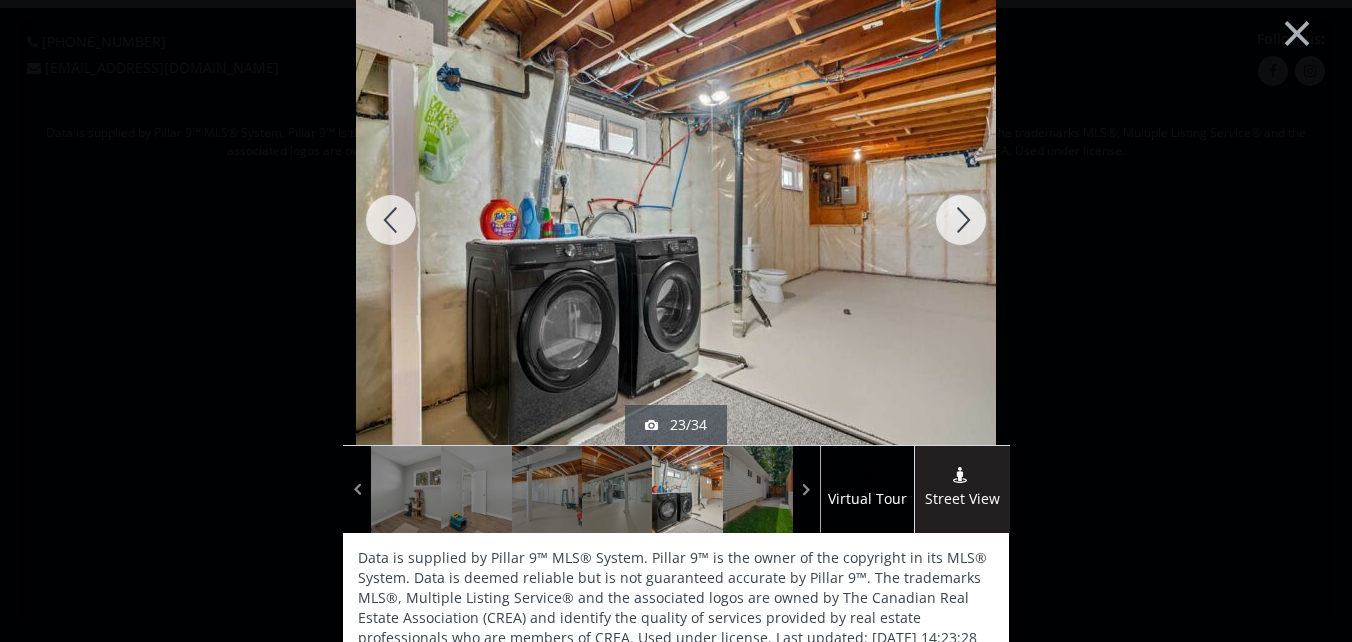 click at bounding box center [961, 220] 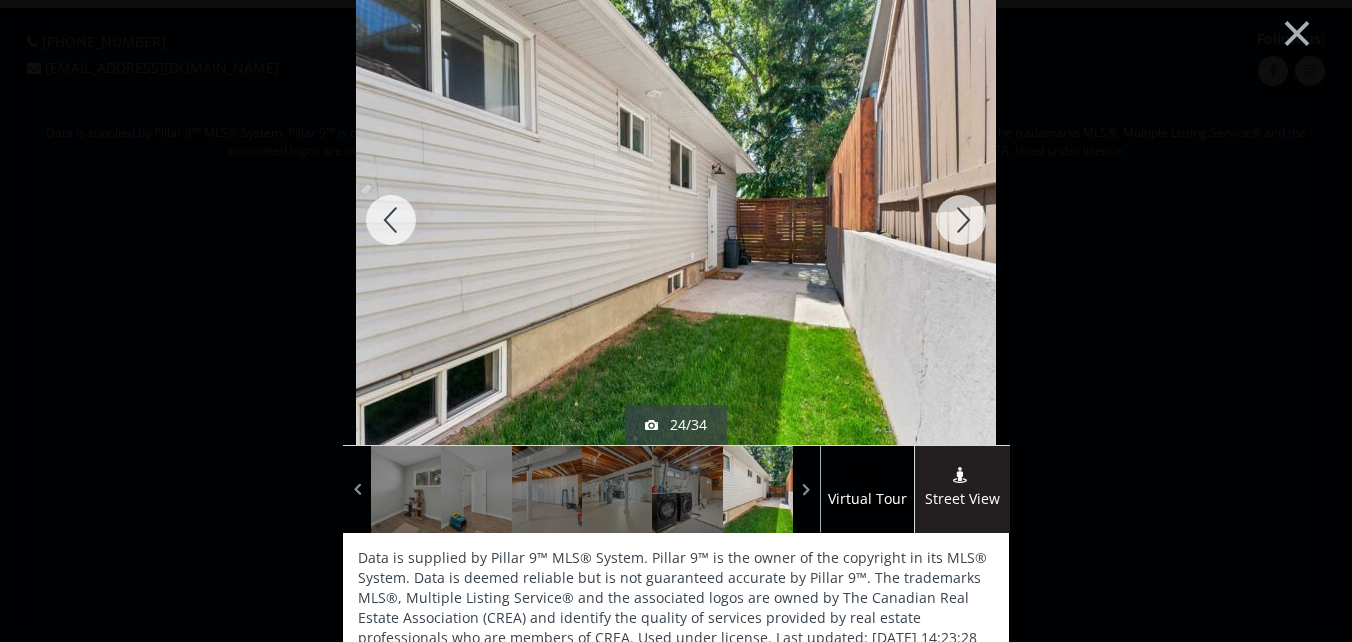 click at bounding box center [961, 220] 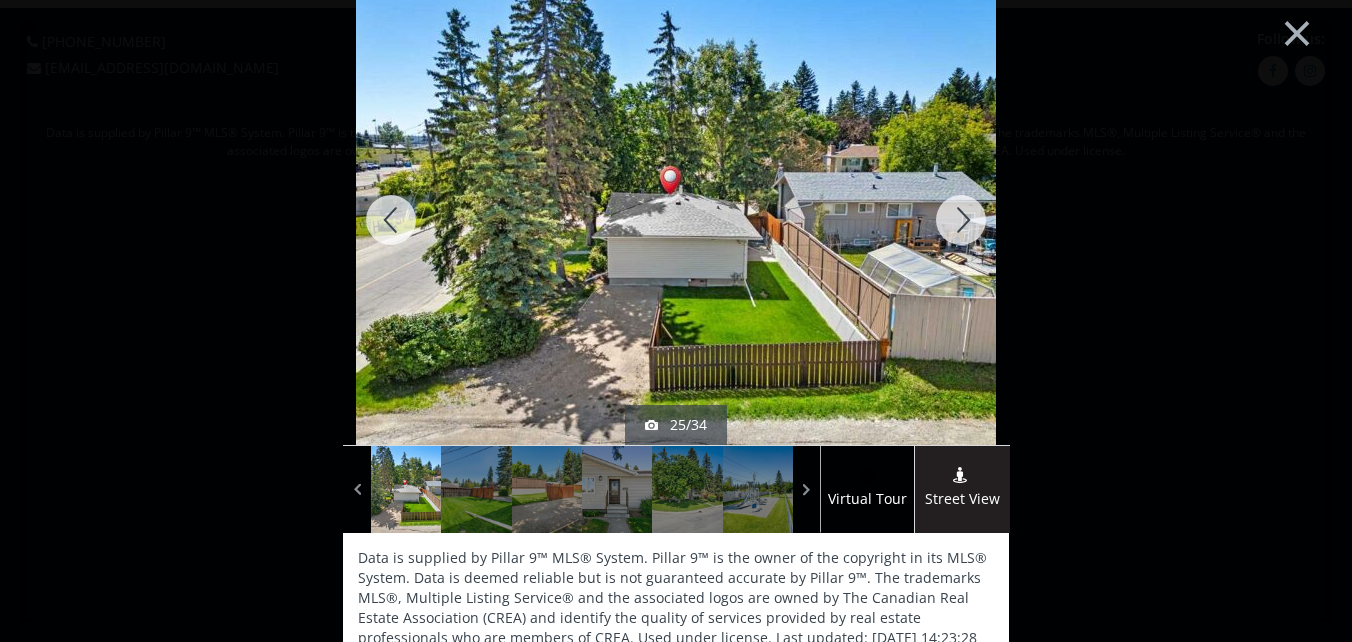 click at bounding box center [961, 220] 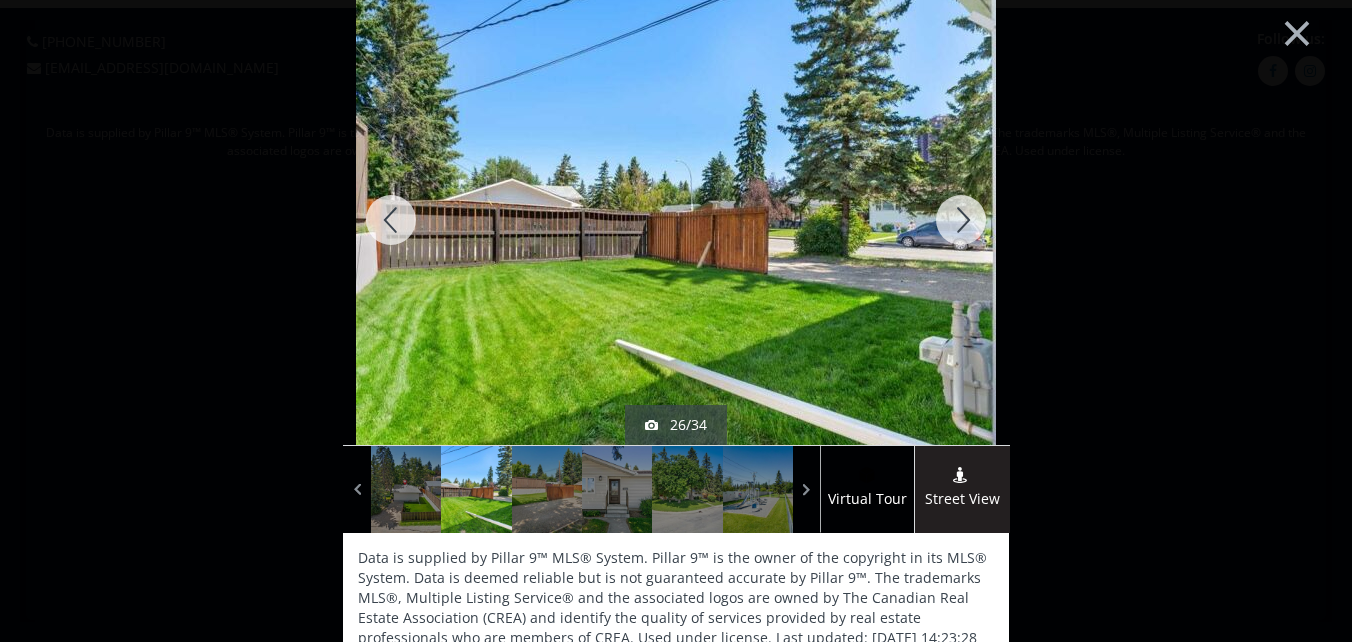 click at bounding box center (961, 220) 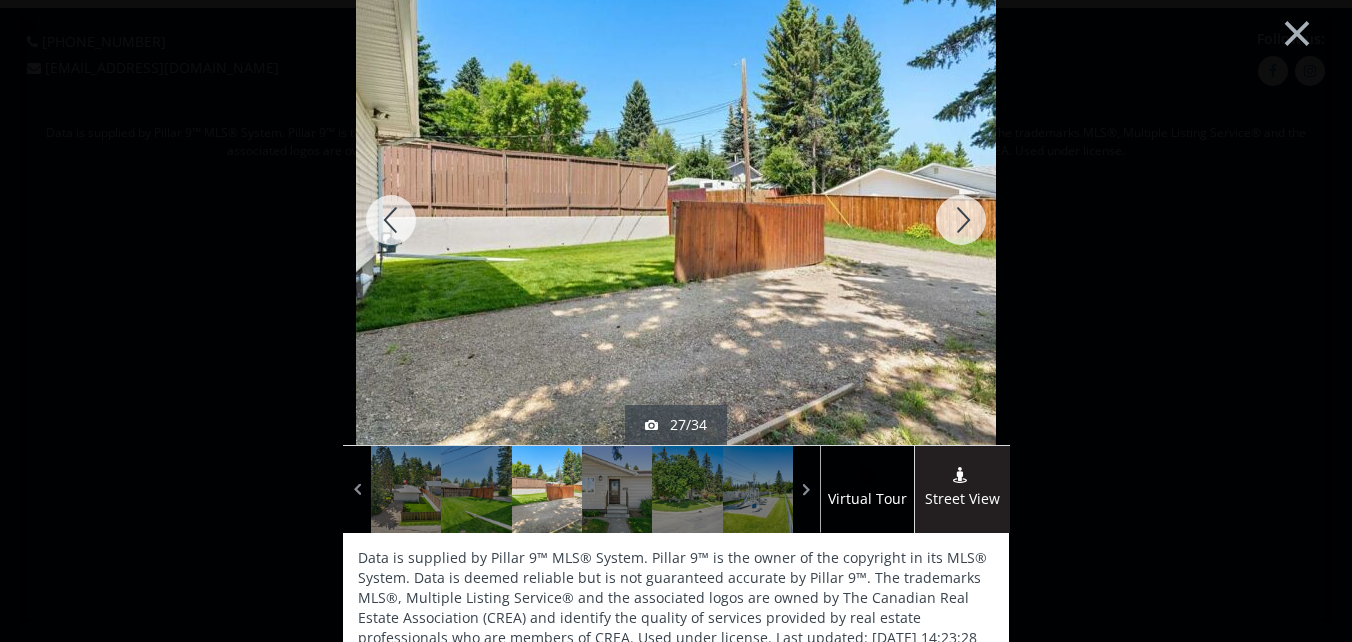click at bounding box center (961, 220) 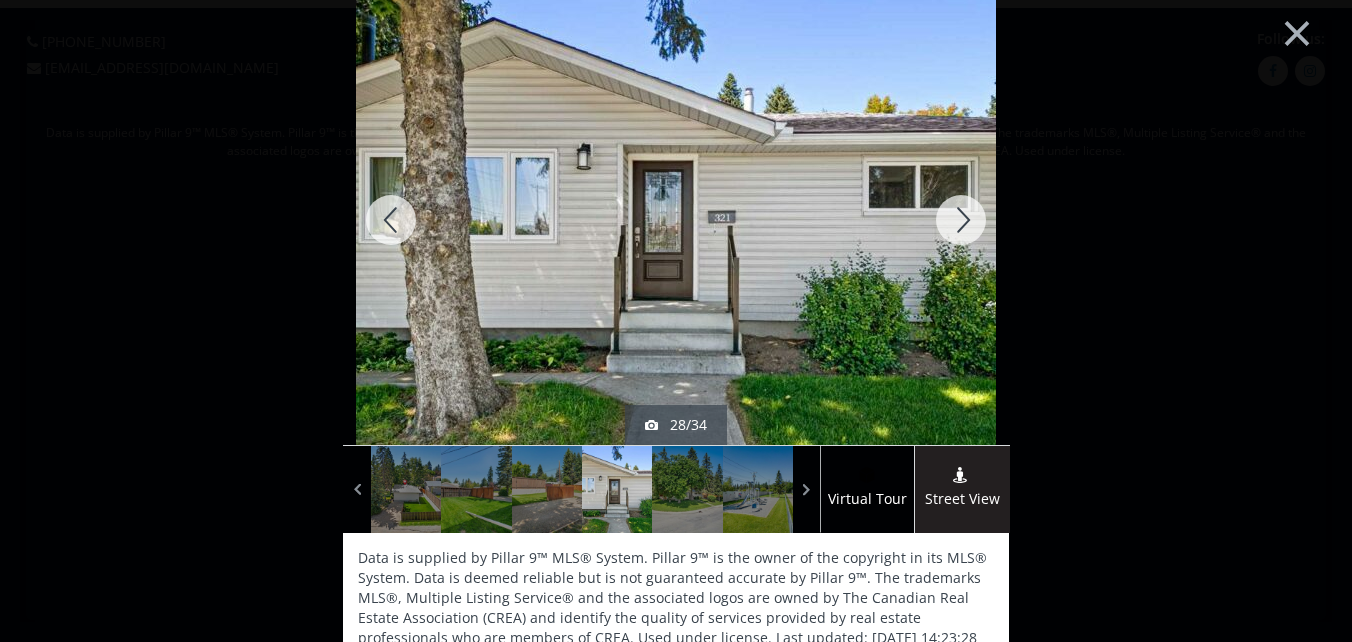 click at bounding box center (961, 220) 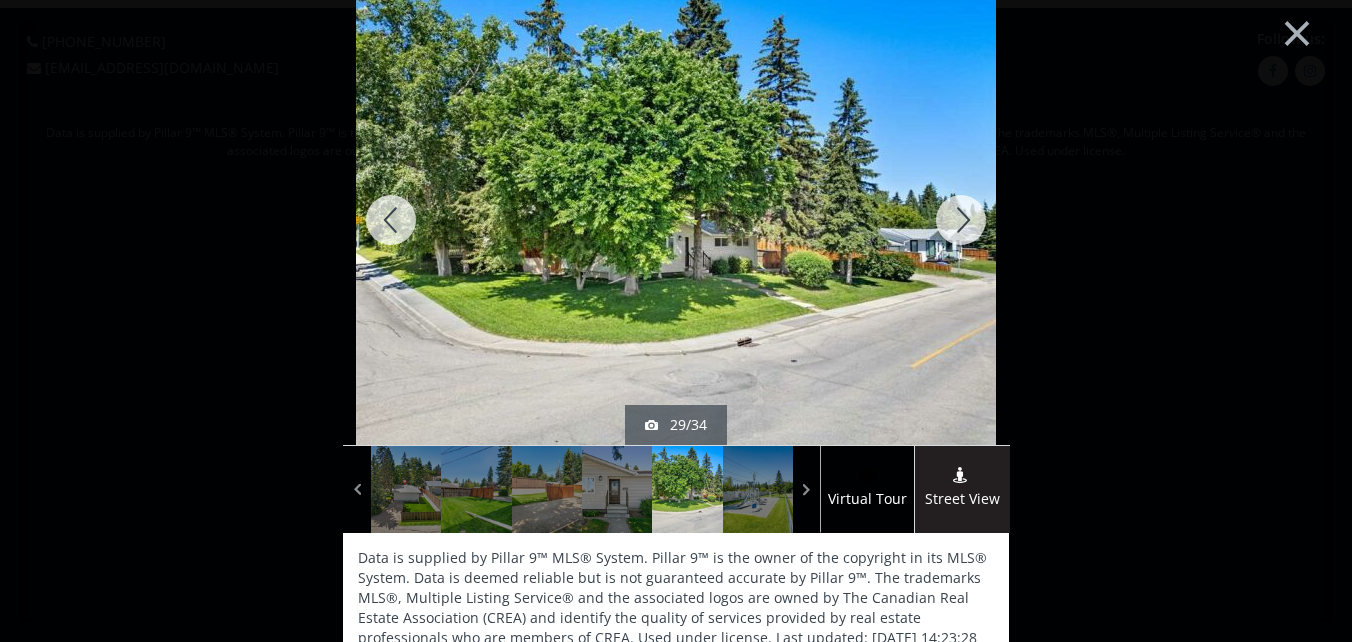 click at bounding box center (961, 220) 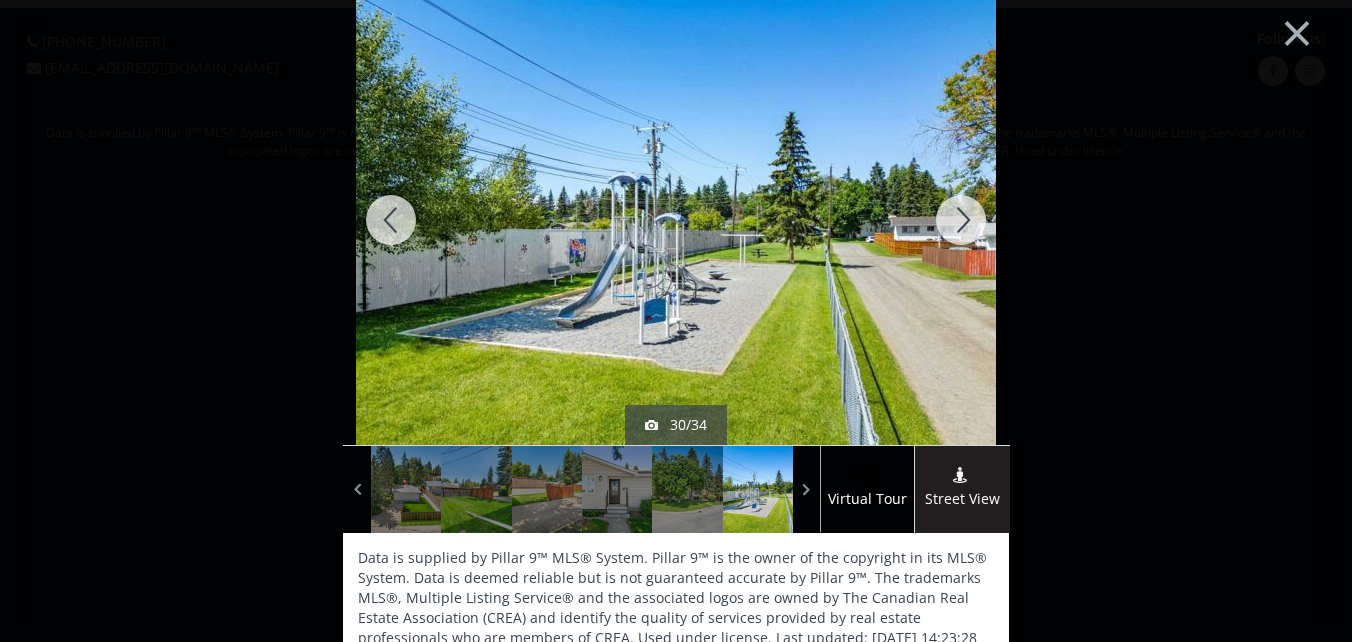 click at bounding box center [961, 220] 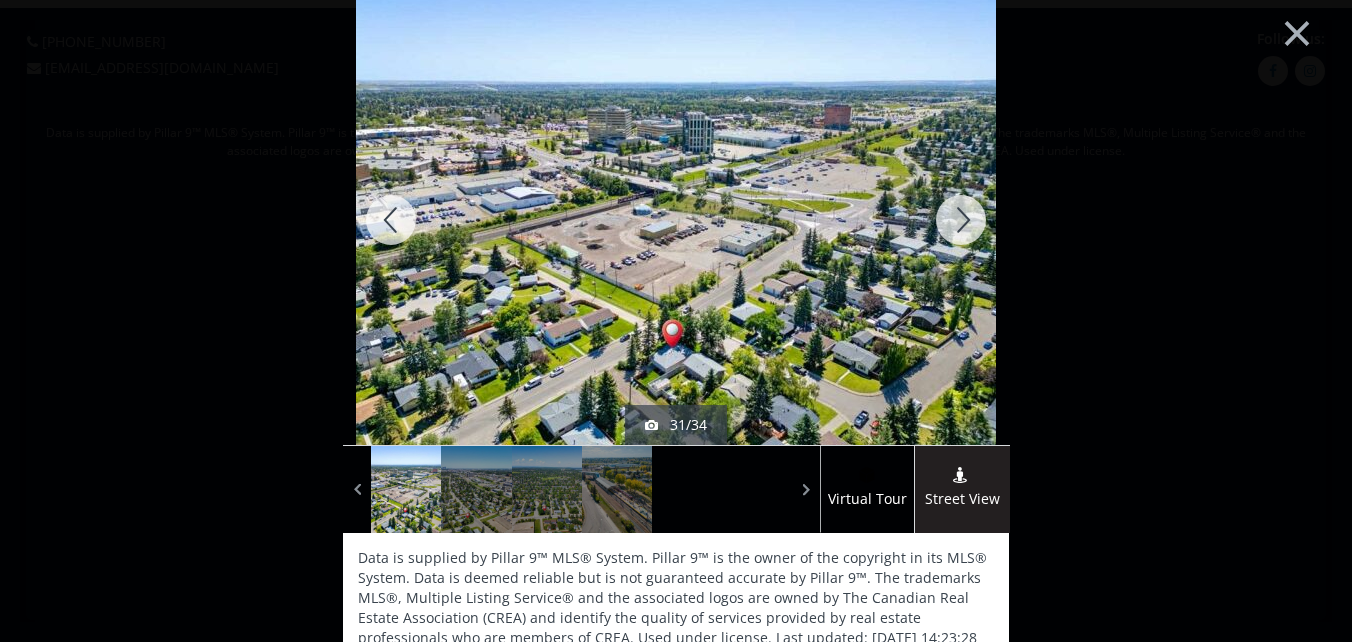 click at bounding box center (961, 220) 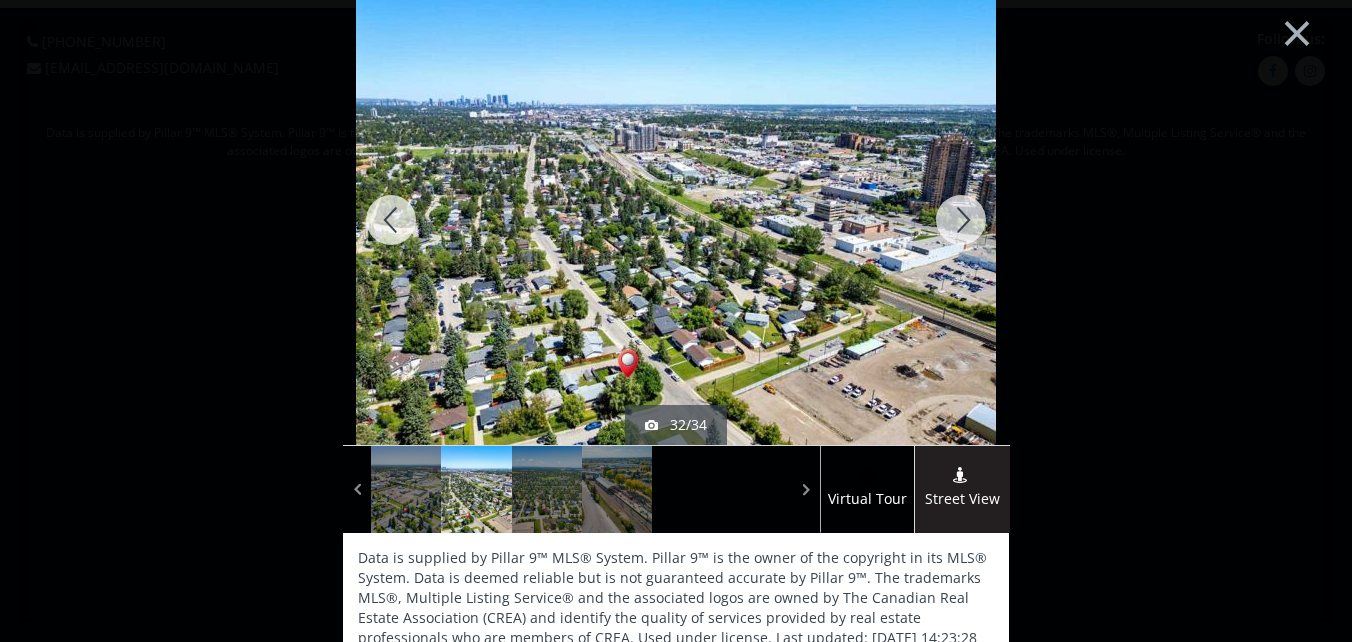 click at bounding box center [961, 220] 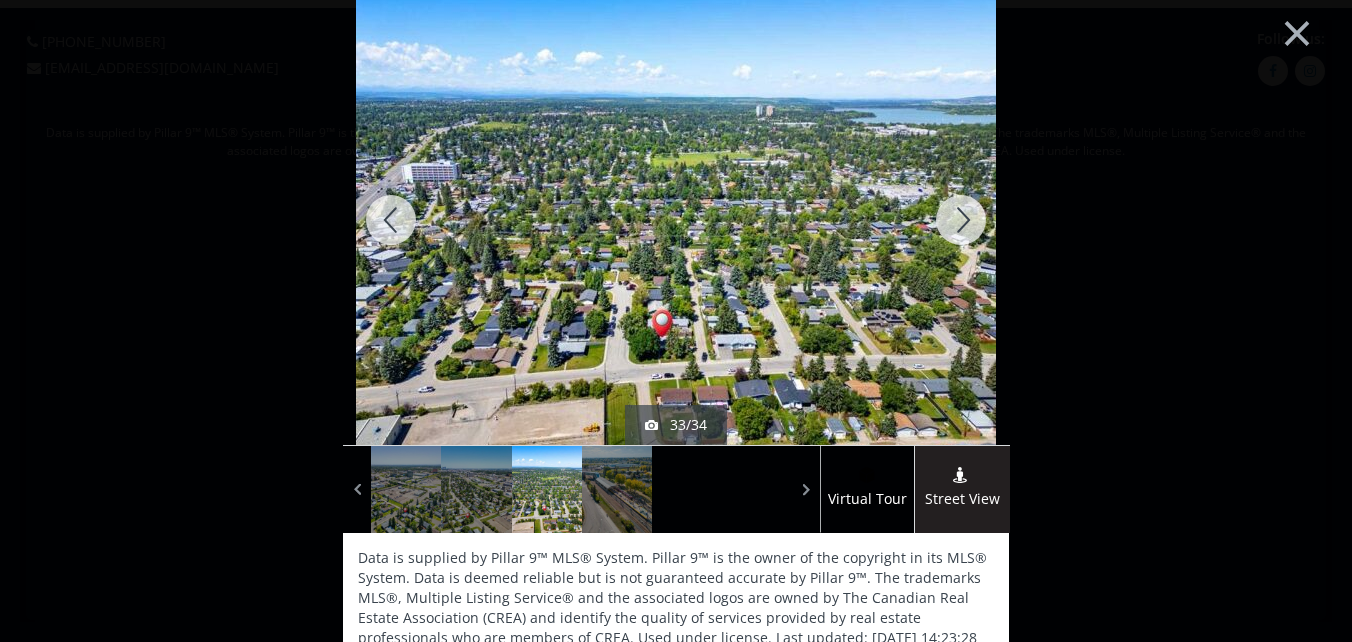 click at bounding box center (961, 220) 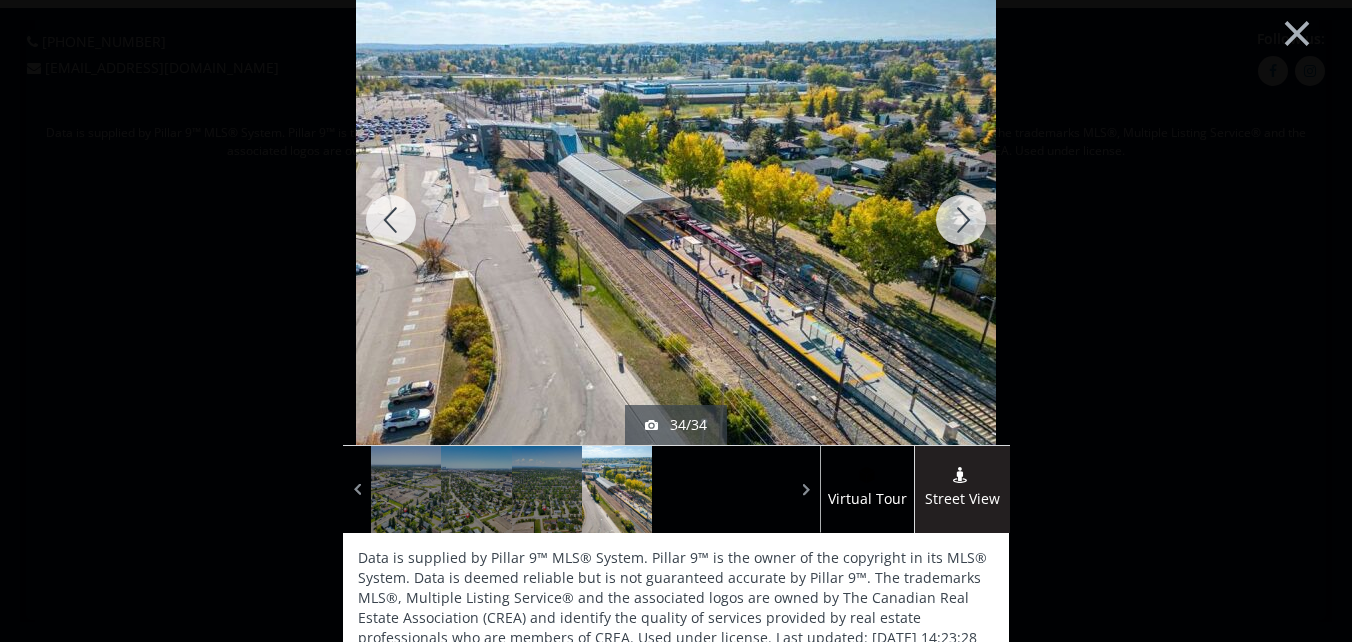 click at bounding box center (961, 220) 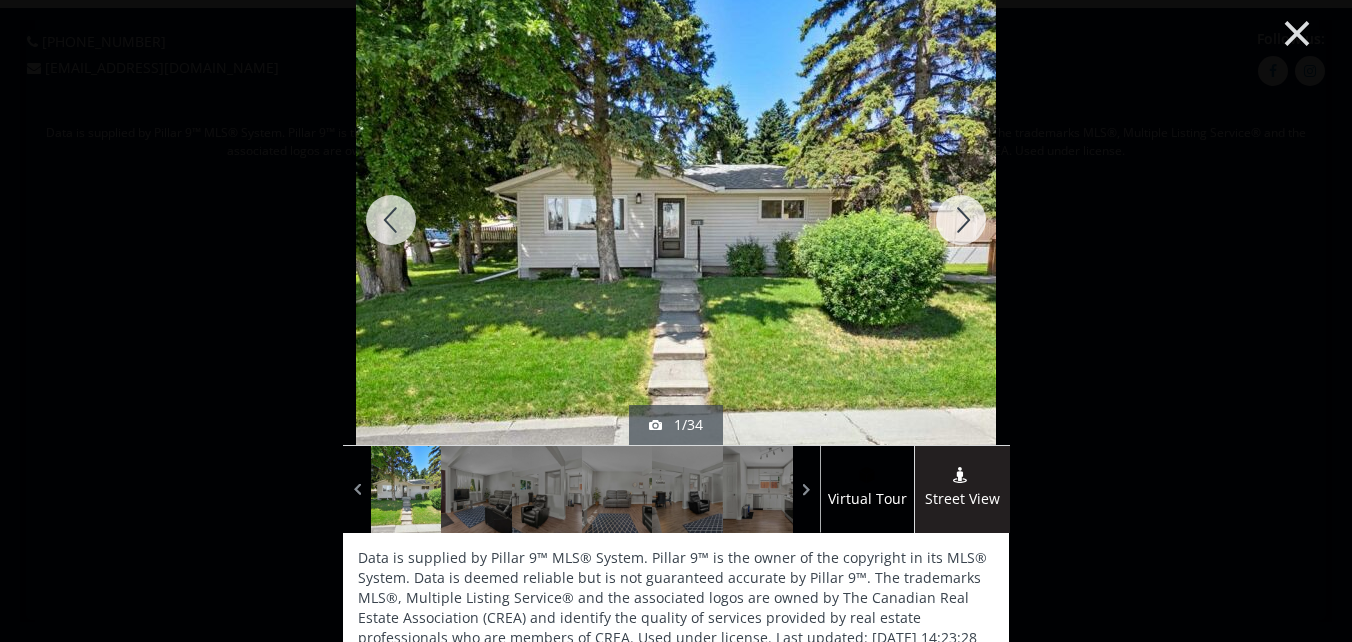 click on "×" at bounding box center (1297, 31) 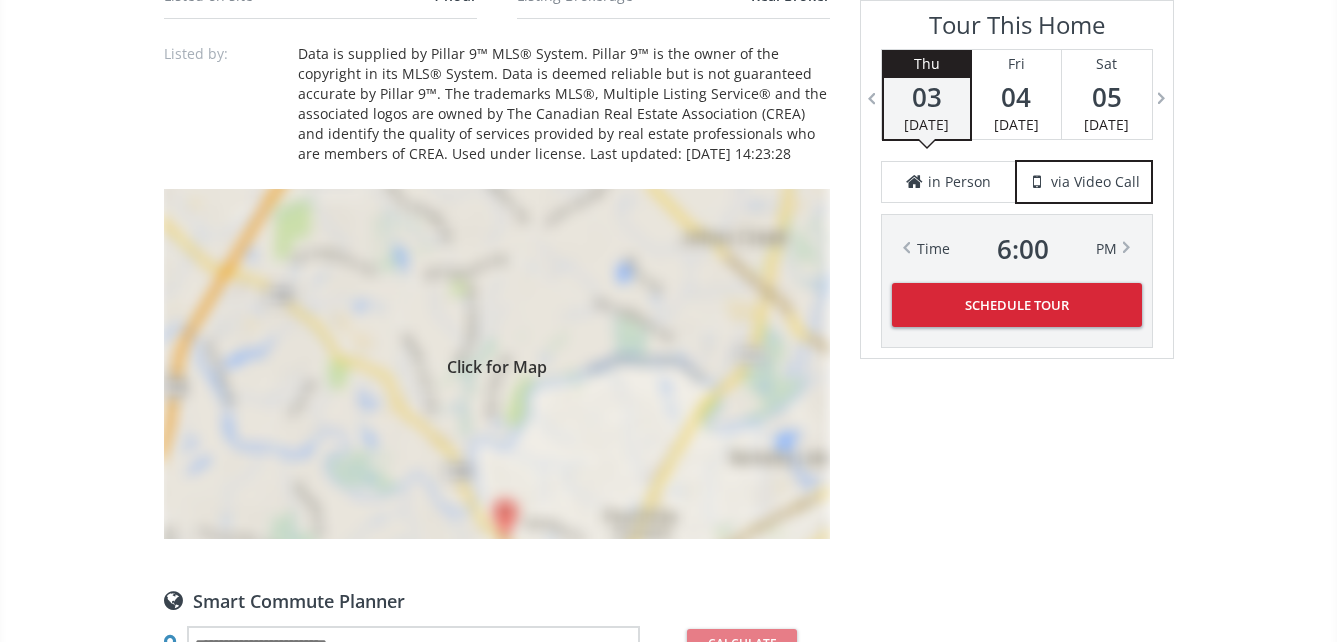 scroll, scrollTop: 1500, scrollLeft: 0, axis: vertical 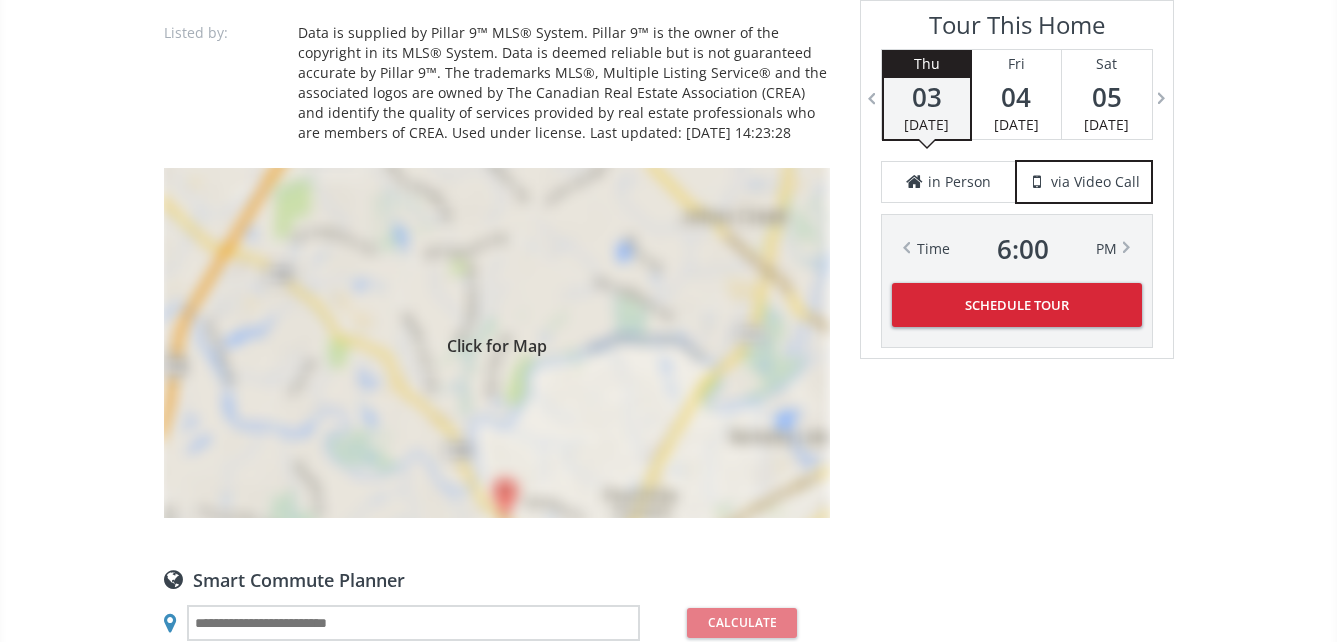 click on "Click for Map" at bounding box center (497, 343) 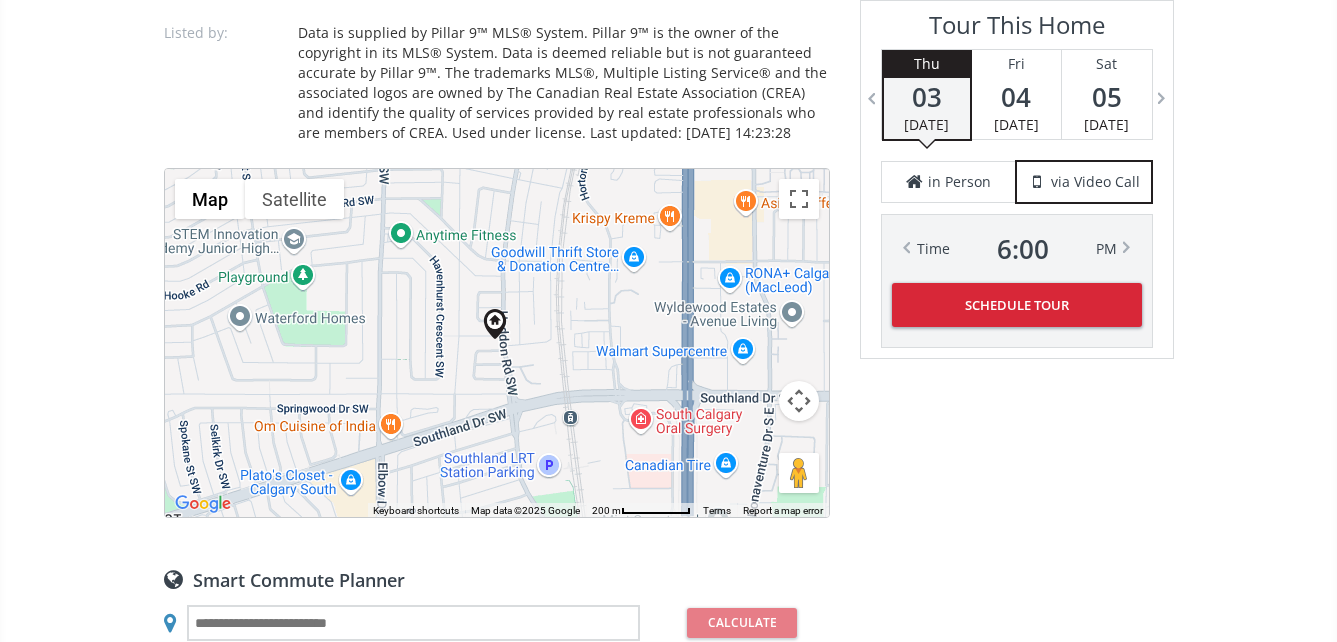click on "To navigate, press the arrow keys." at bounding box center [497, 343] 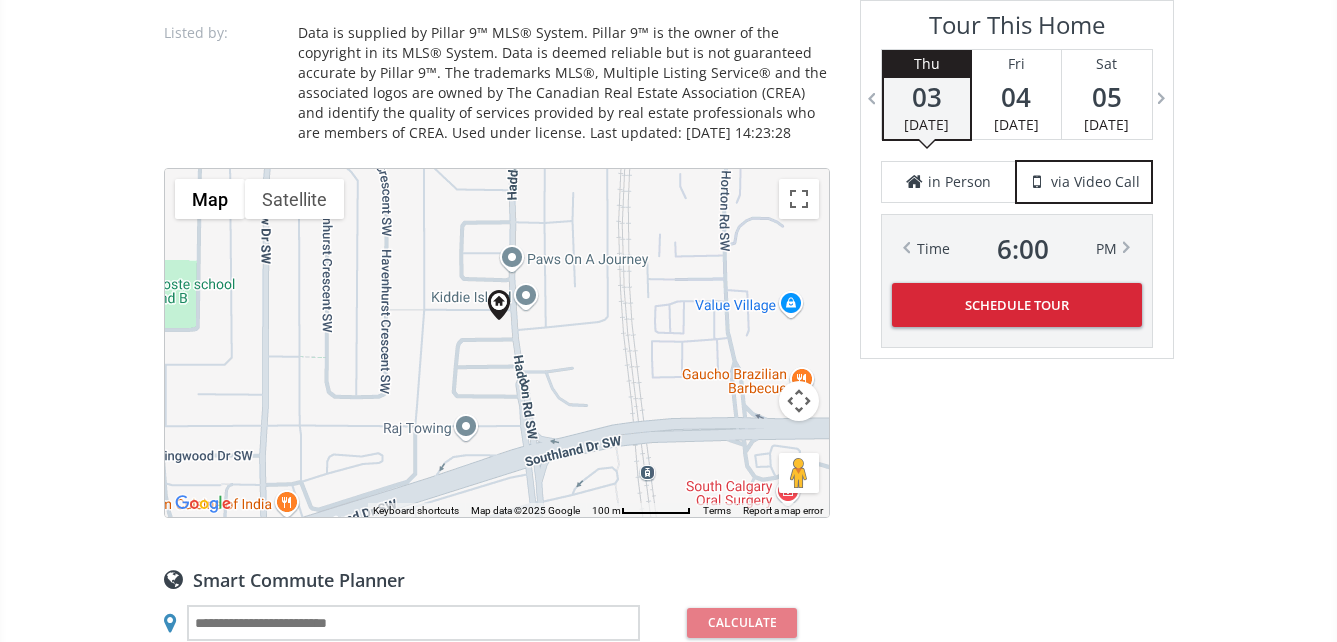 click on "To navigate, press the arrow keys." at bounding box center (497, 343) 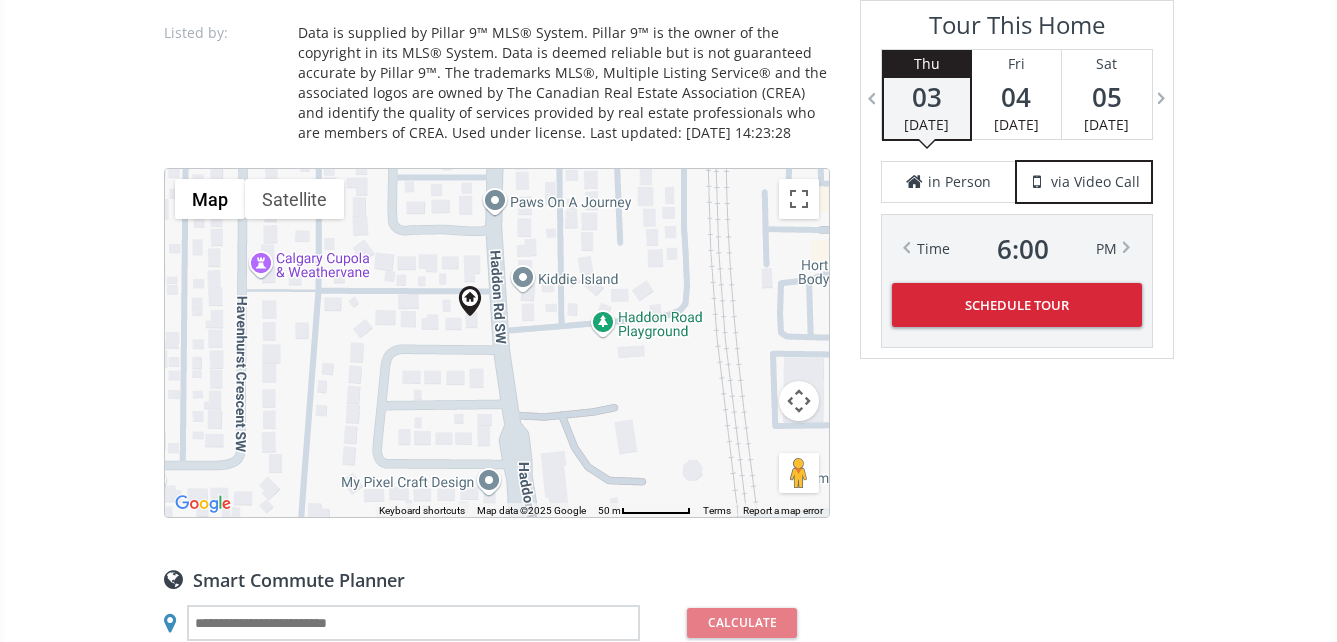 drag, startPoint x: 525, startPoint y: 330, endPoint x: 484, endPoint y: 351, distance: 46.06517 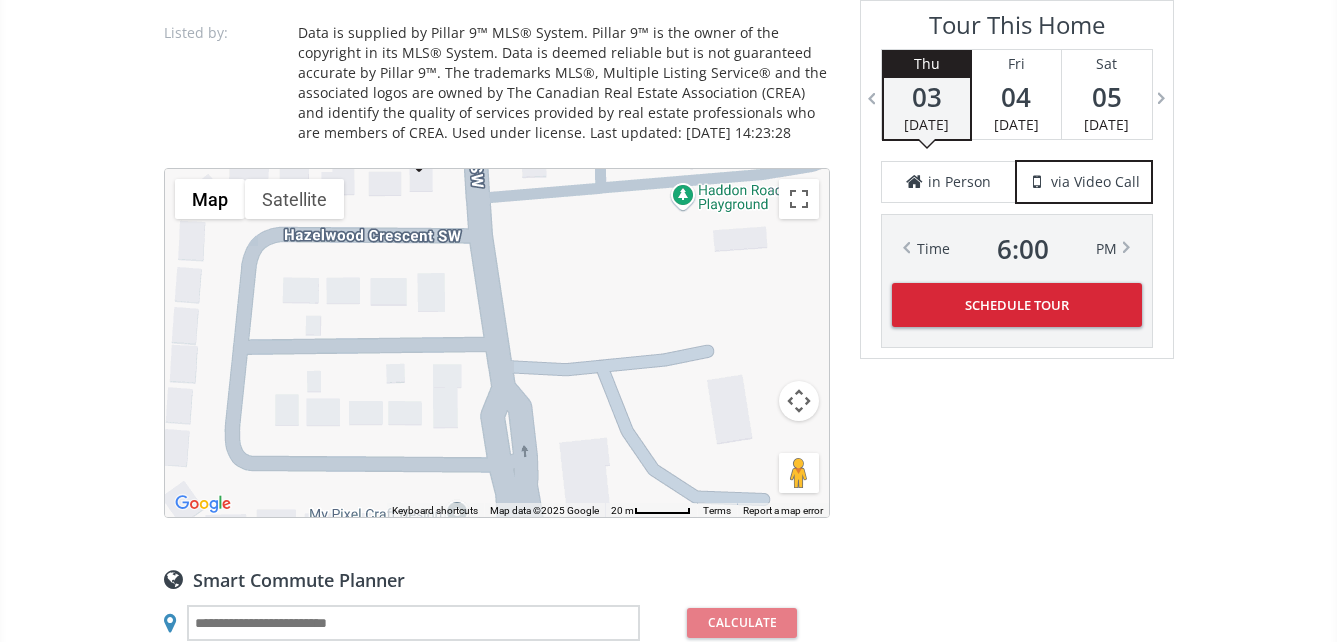 drag, startPoint x: 484, startPoint y: 336, endPoint x: 439, endPoint y: 202, distance: 141.35417 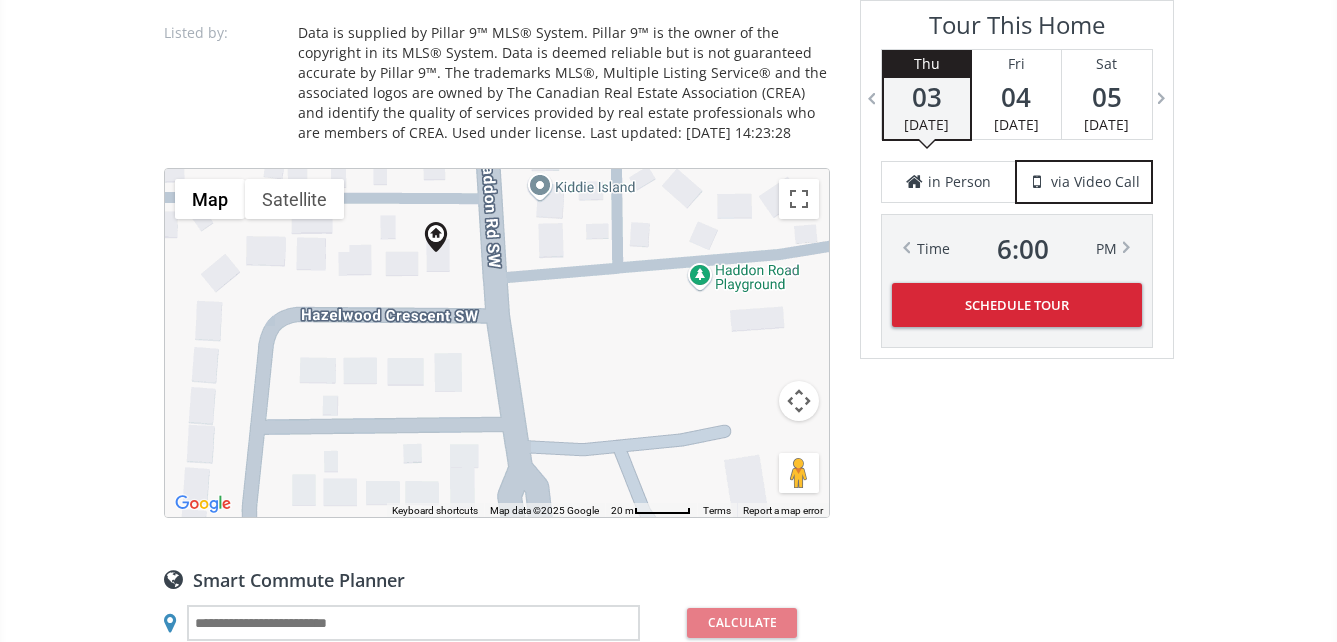 drag, startPoint x: 517, startPoint y: 407, endPoint x: 537, endPoint y: 481, distance: 76.655075 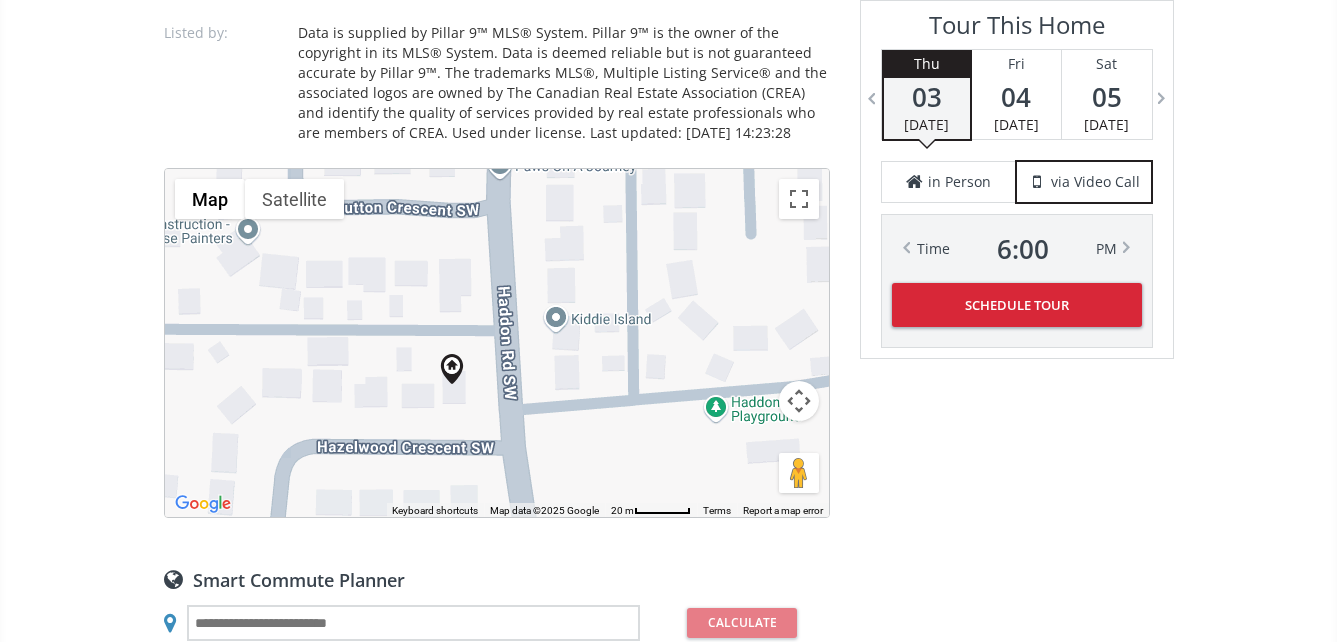 drag, startPoint x: 546, startPoint y: 352, endPoint x: 561, endPoint y: 486, distance: 134.83694 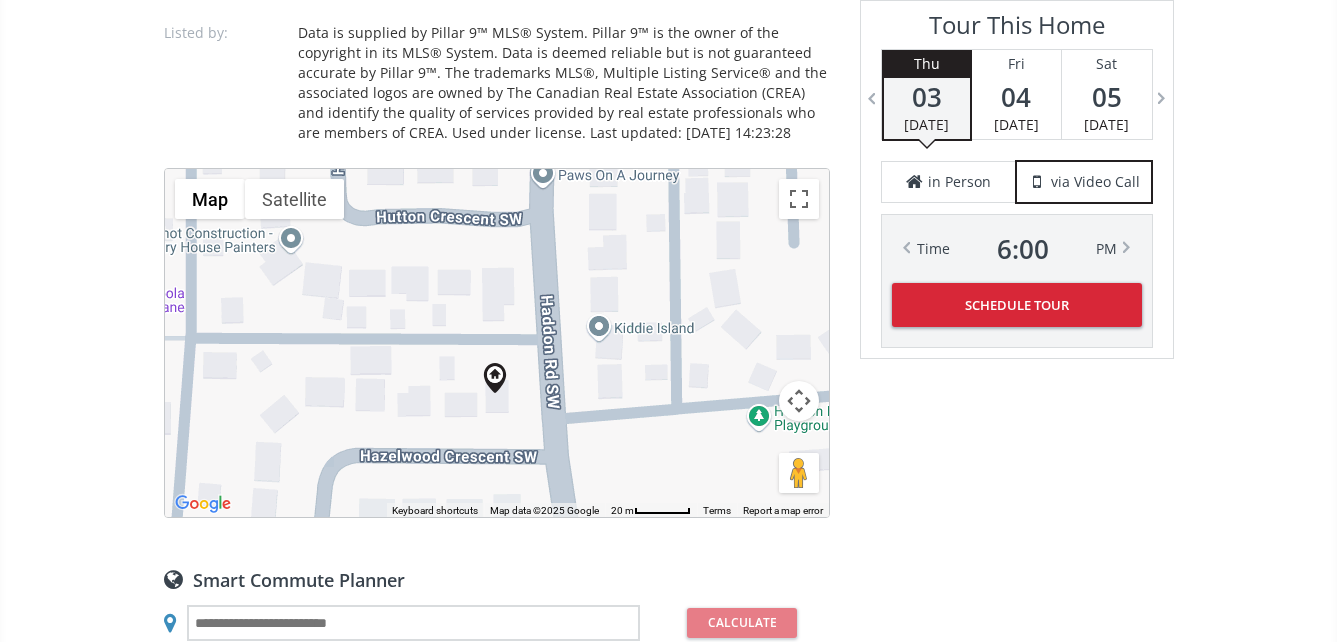 drag, startPoint x: 466, startPoint y: 322, endPoint x: 511, endPoint y: 332, distance: 46.09772 